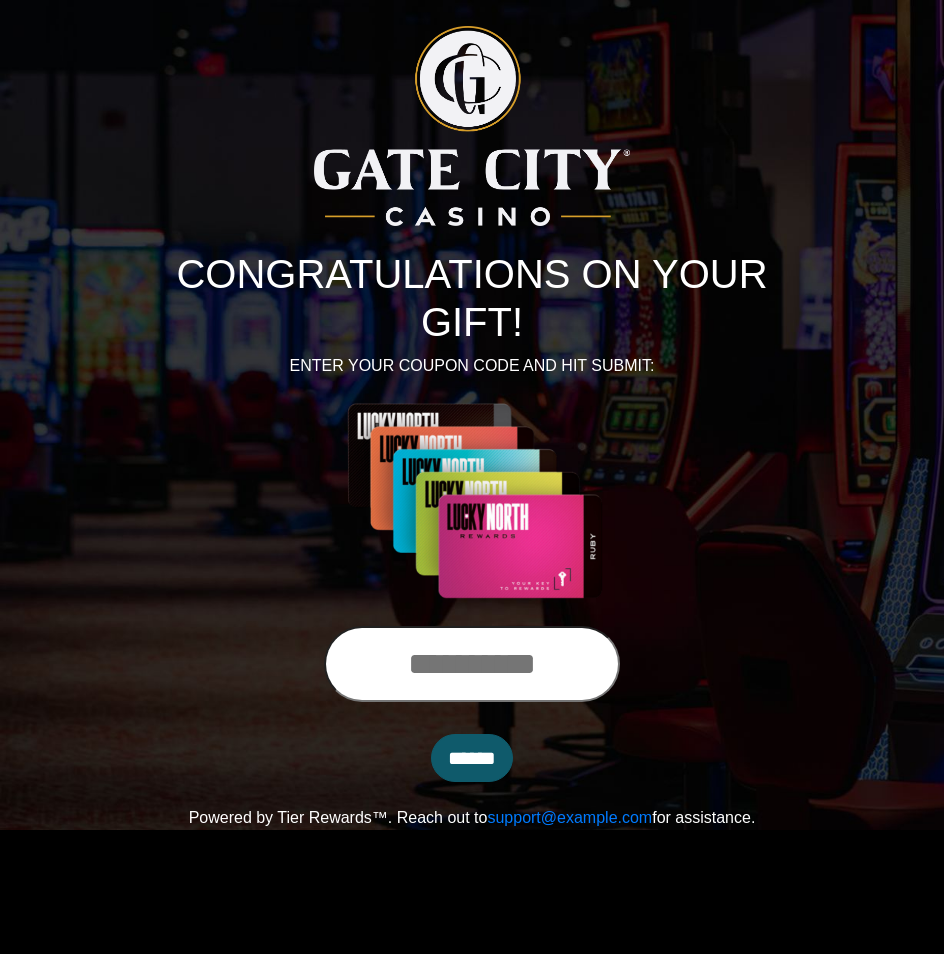 scroll, scrollTop: 0, scrollLeft: 0, axis: both 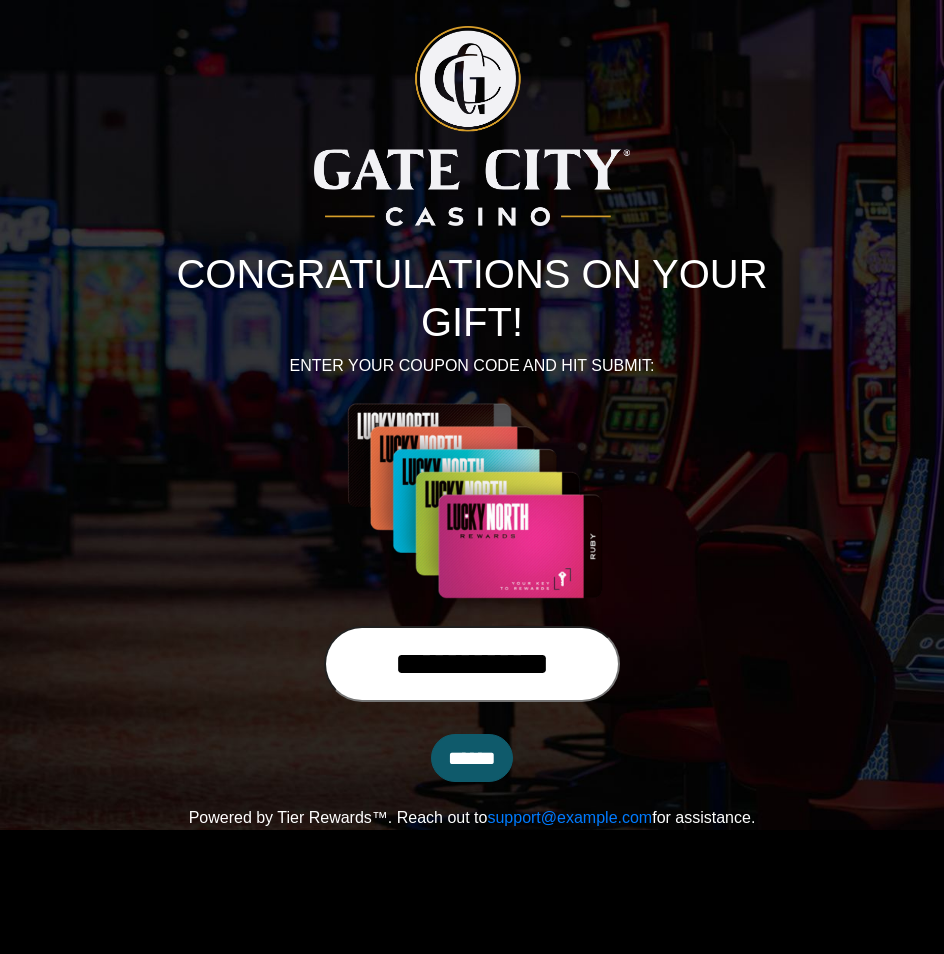 type on "**********" 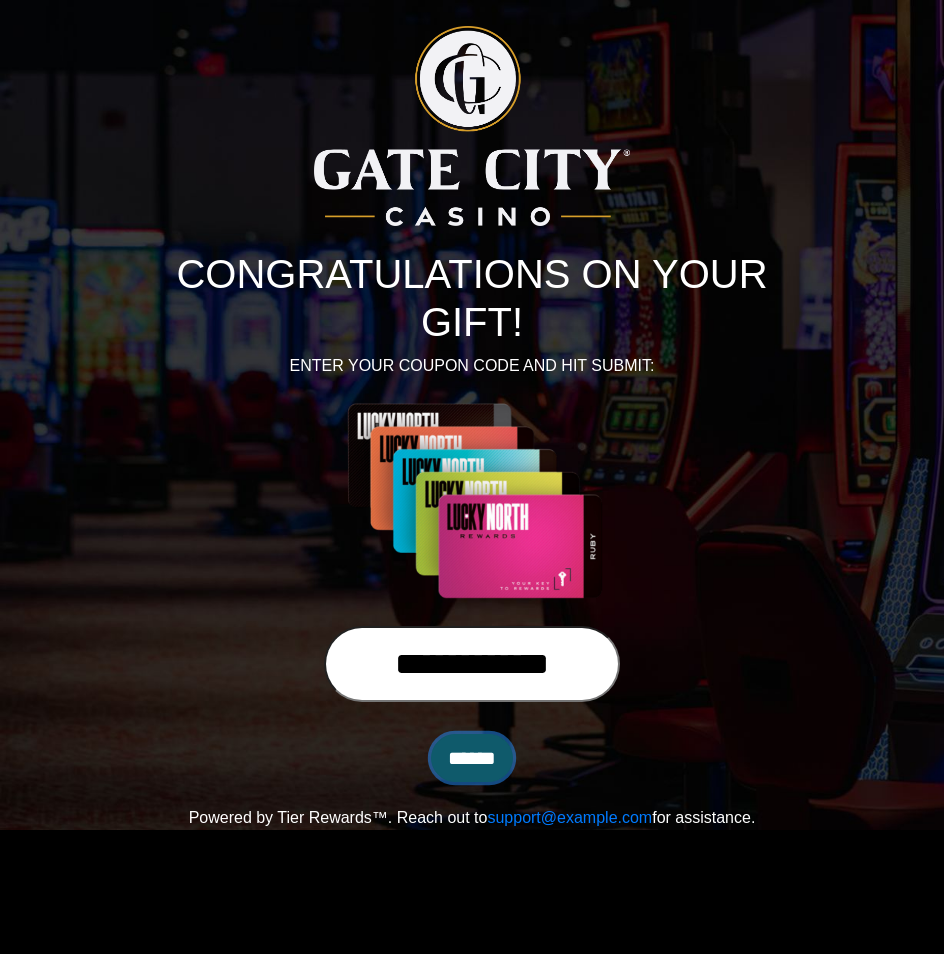 click on "******" at bounding box center (472, 758) 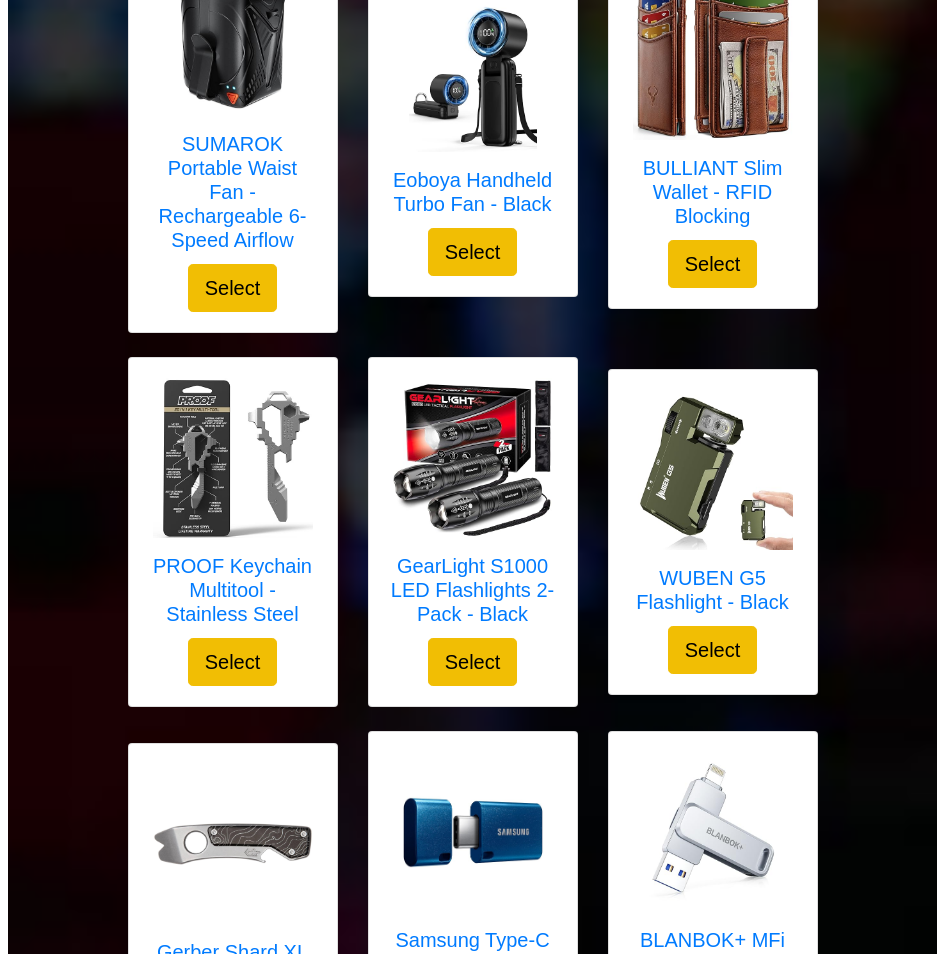 scroll, scrollTop: 3800, scrollLeft: 0, axis: vertical 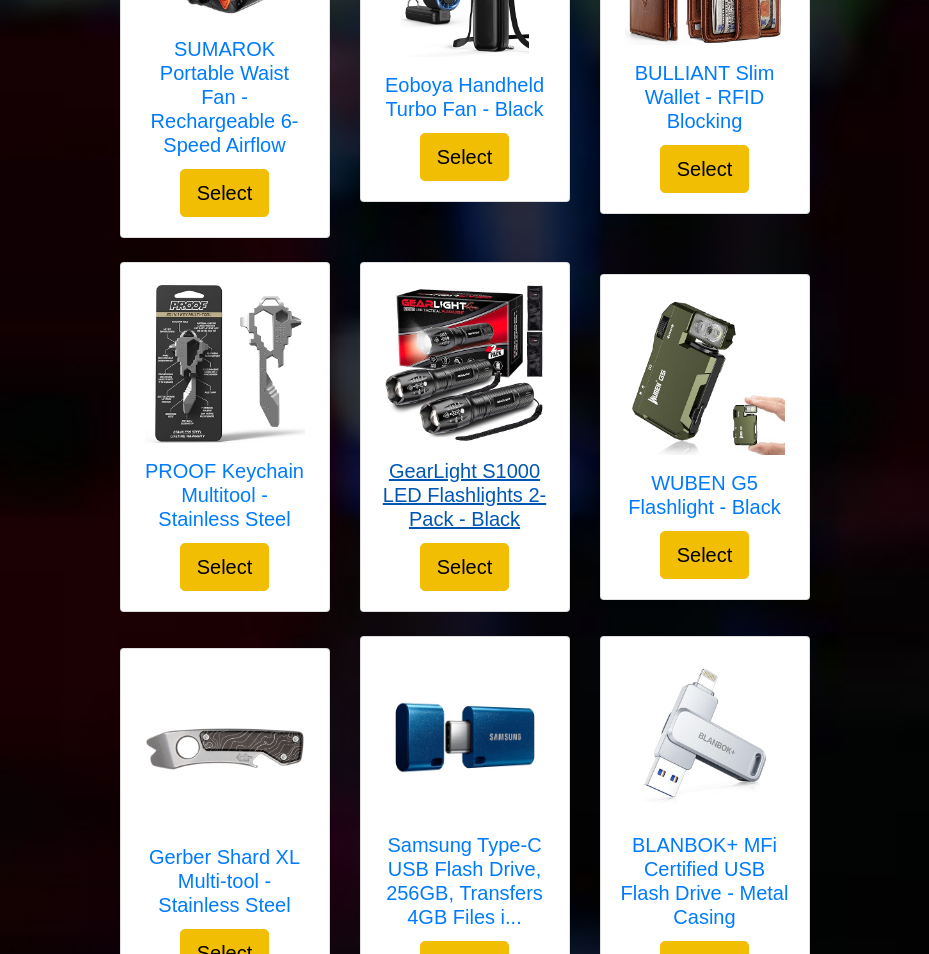 click on "GearLight S1000 LED Flashlights 2-Pack - Black" at bounding box center [465, 495] 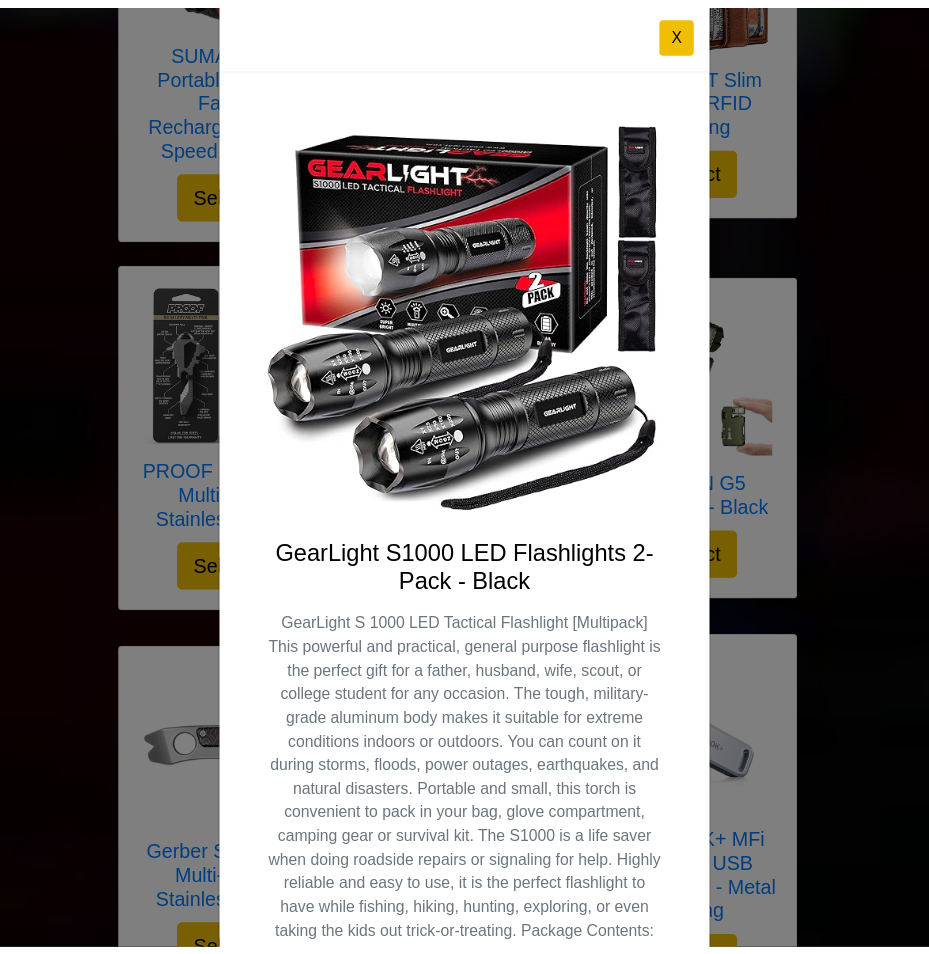 scroll, scrollTop: 0, scrollLeft: 0, axis: both 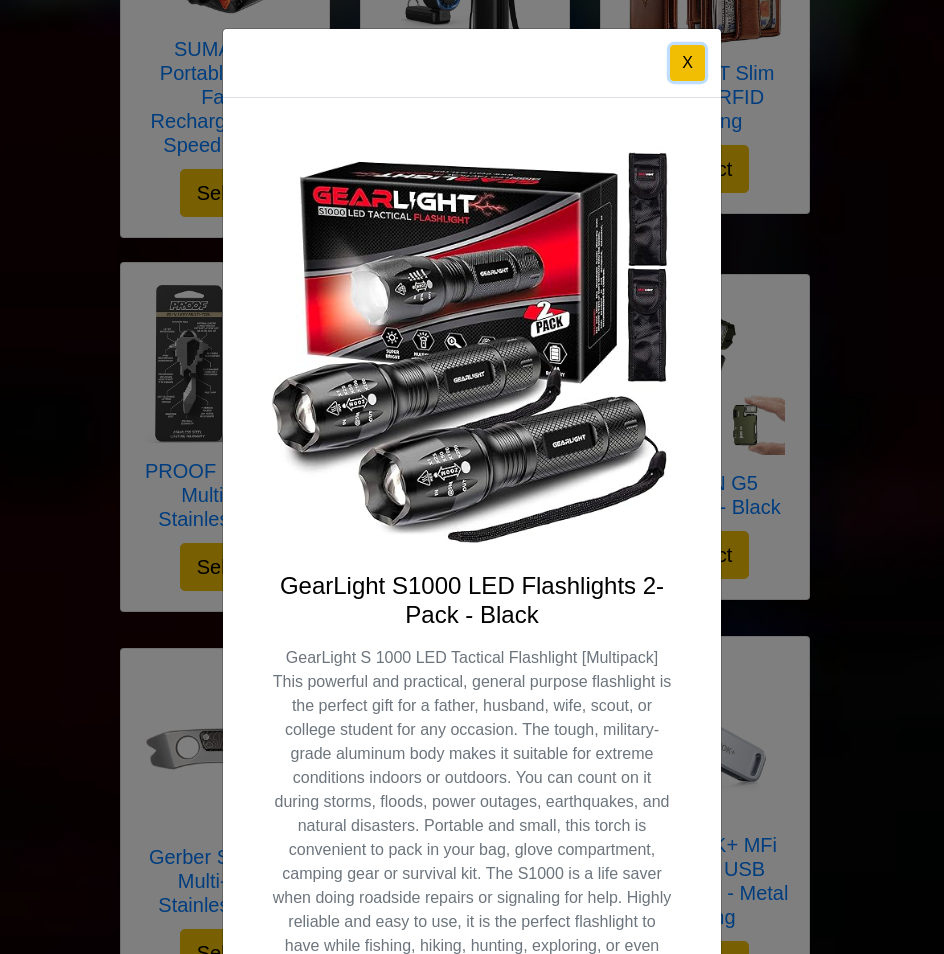 click on "X" at bounding box center (687, 63) 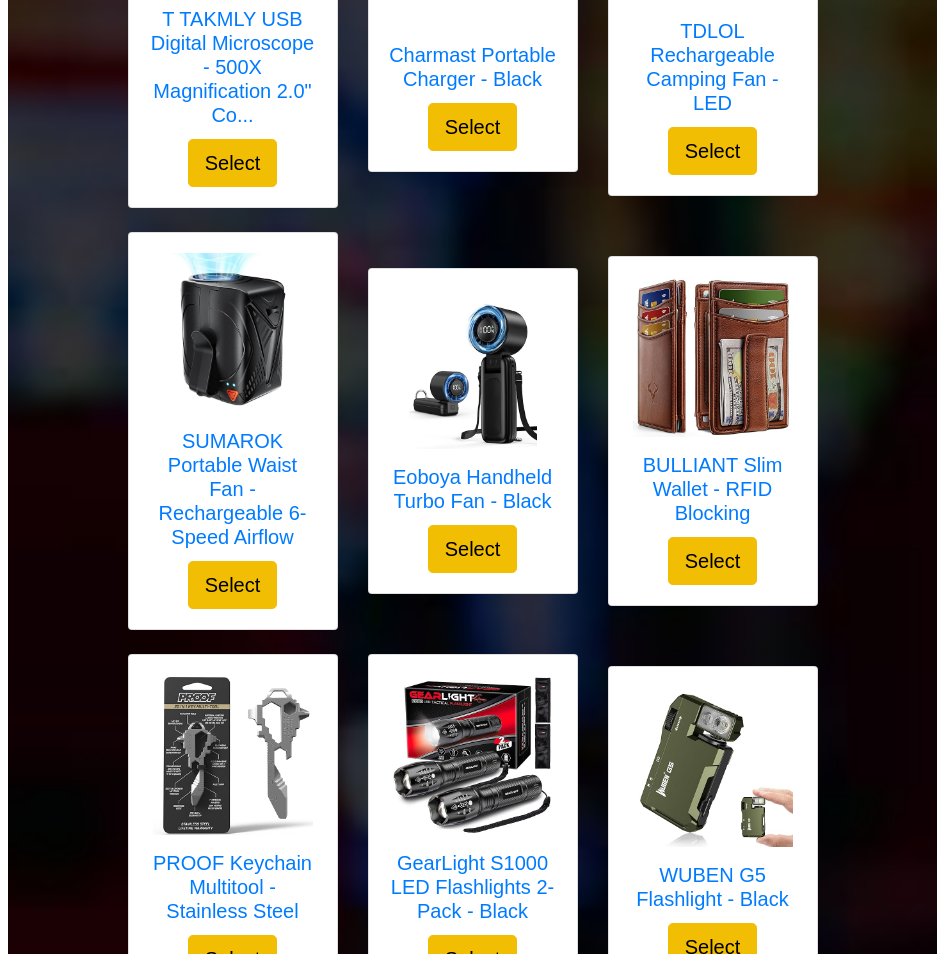 scroll, scrollTop: 3400, scrollLeft: 0, axis: vertical 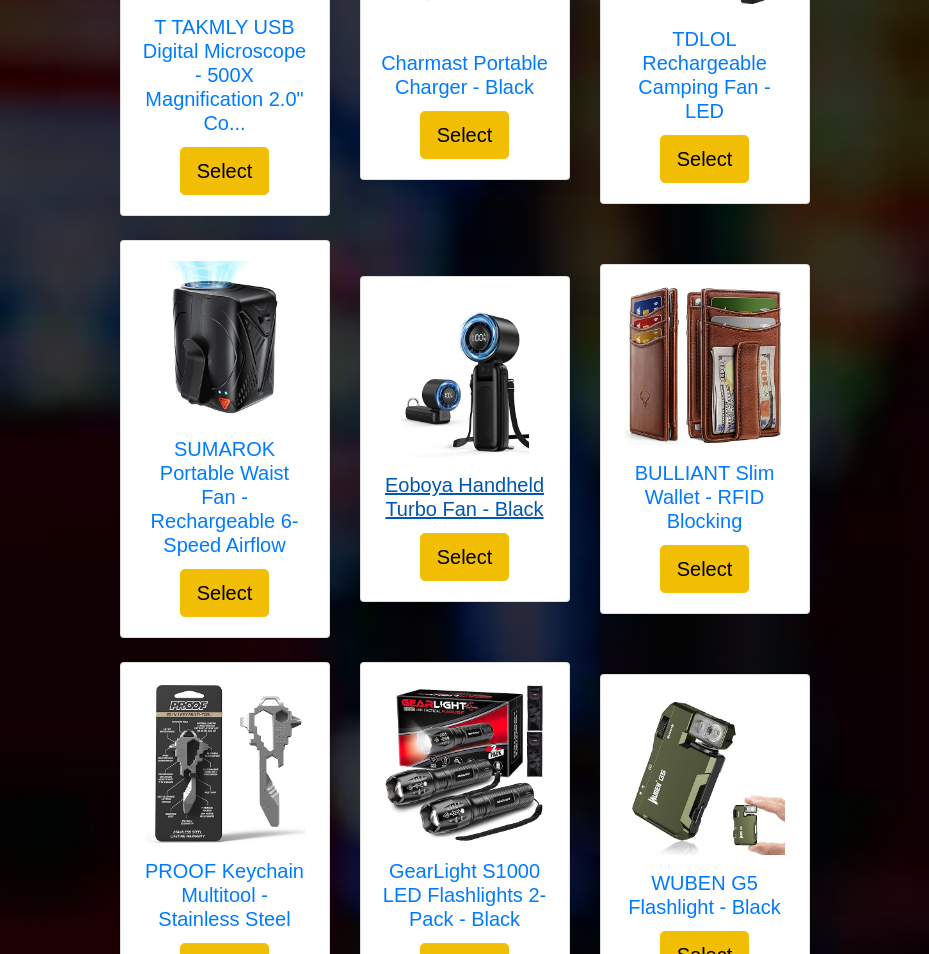 click on "Eoboya Handheld Turbo Fan - Black" at bounding box center (465, 497) 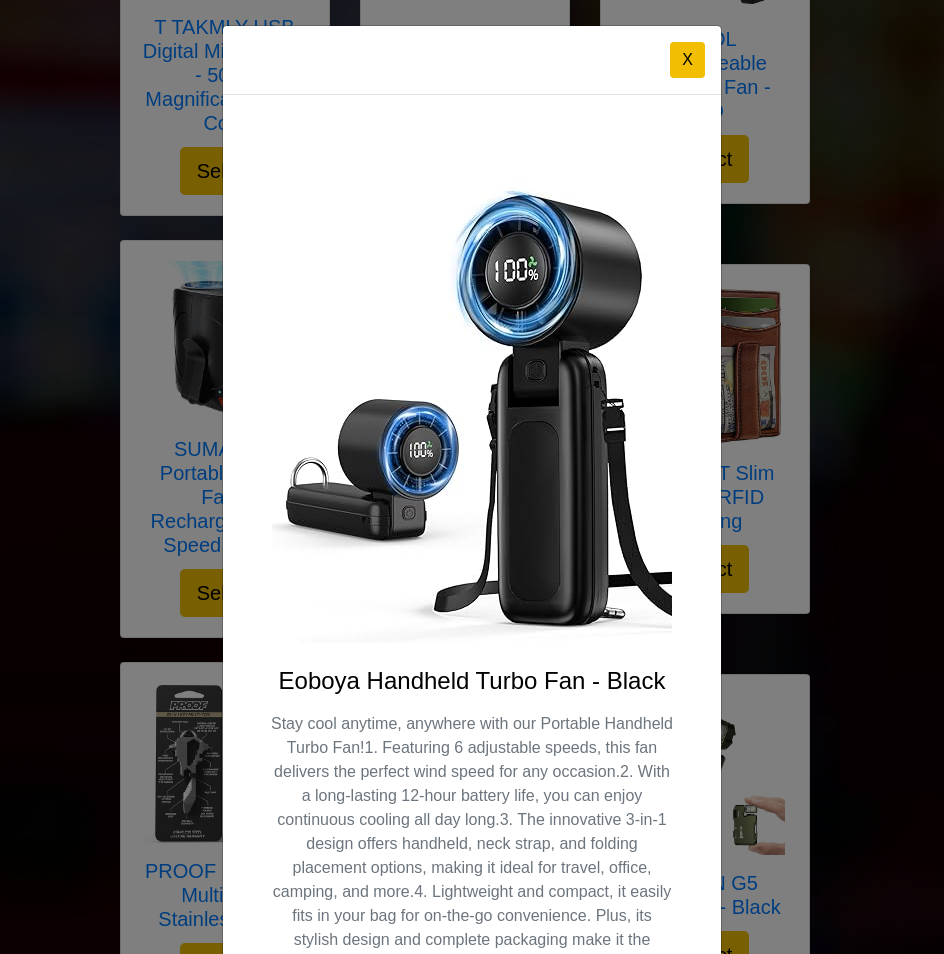 scroll, scrollTop: 0, scrollLeft: 0, axis: both 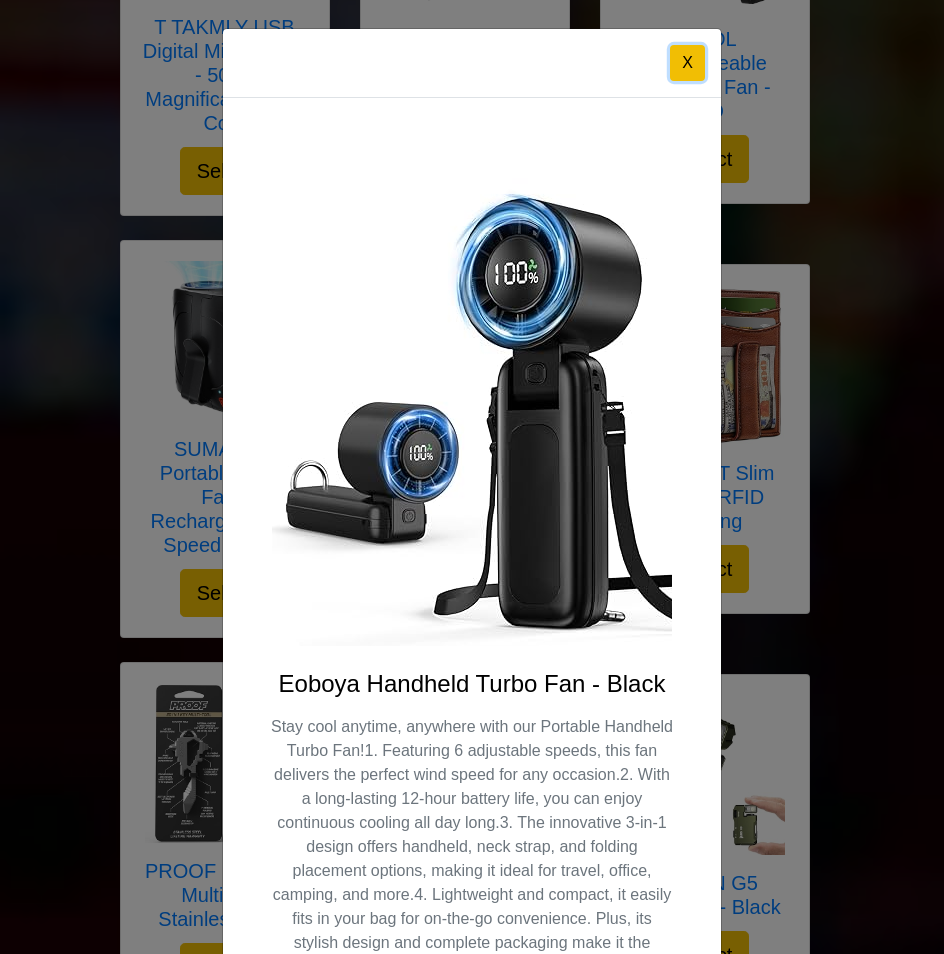 drag, startPoint x: 679, startPoint y: 63, endPoint x: 697, endPoint y: 292, distance: 229.70633 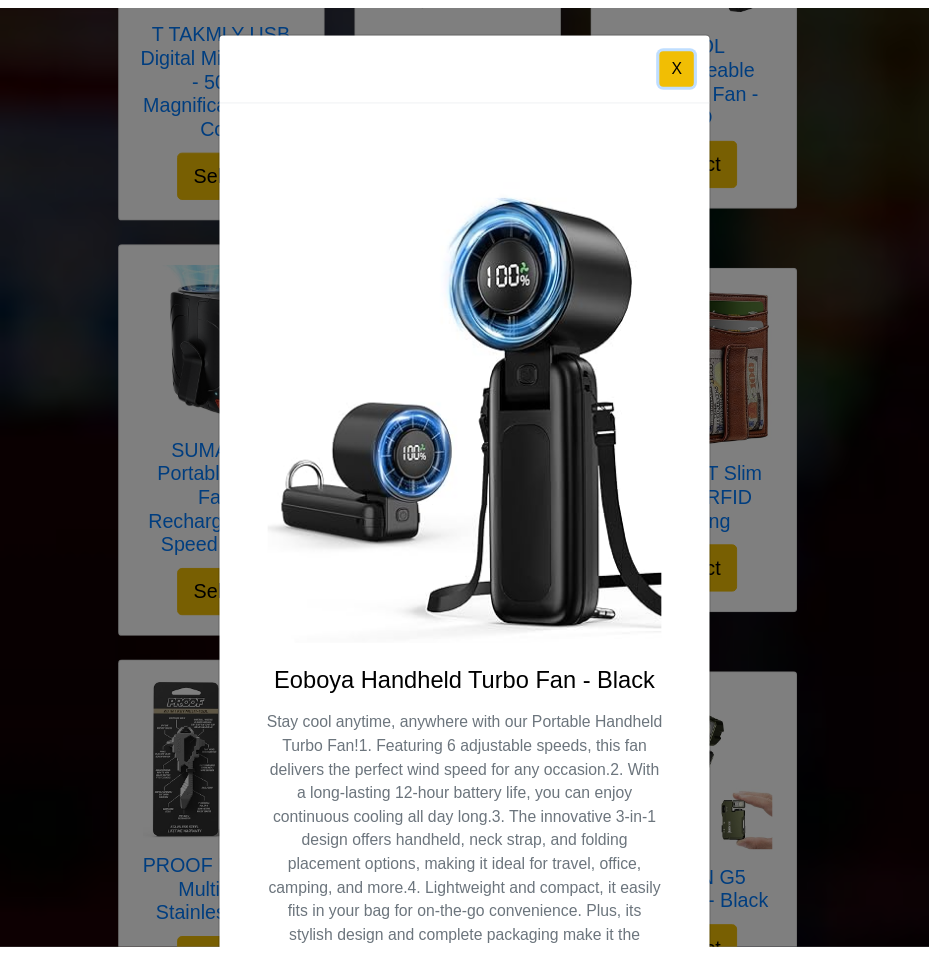 scroll, scrollTop: 0, scrollLeft: 0, axis: both 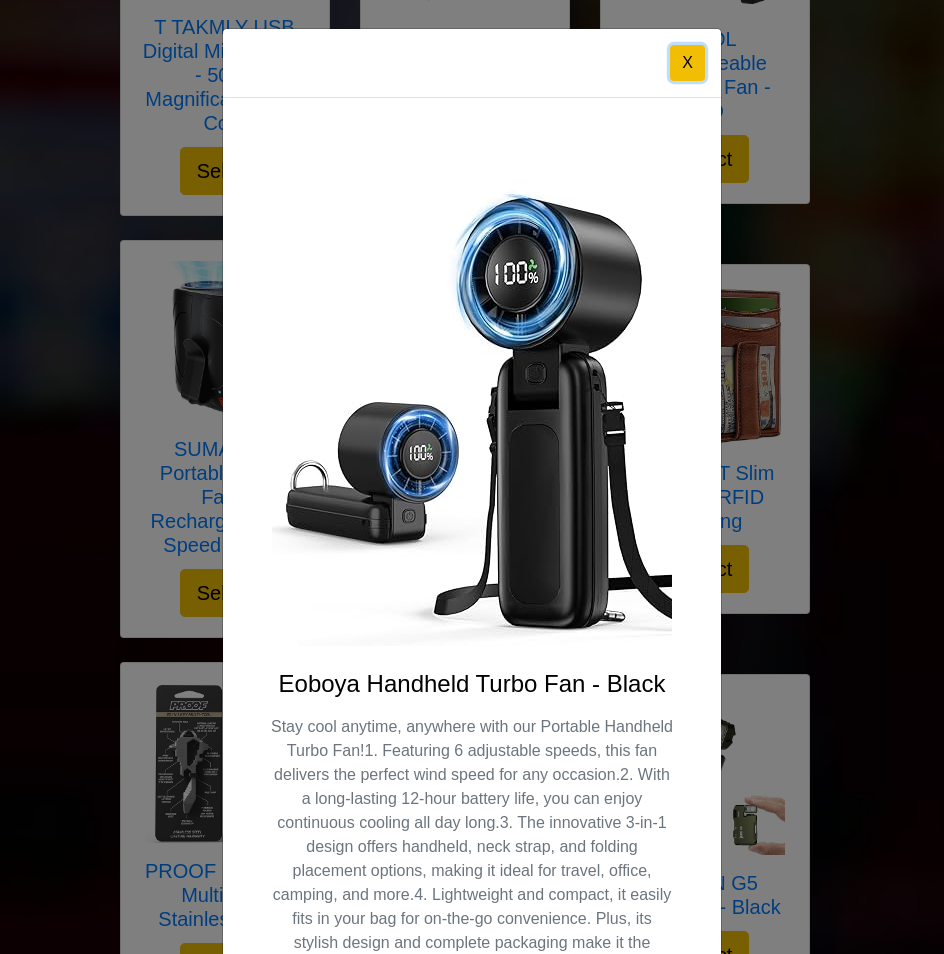 click on "X" at bounding box center (687, 63) 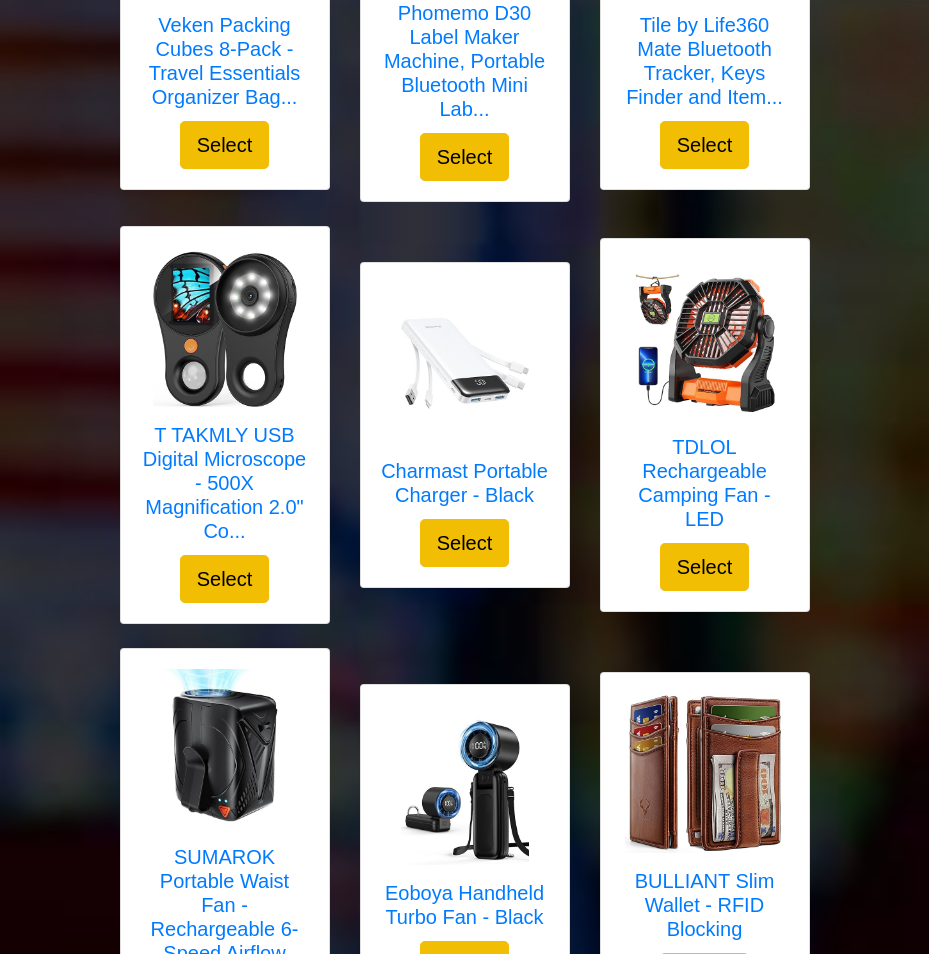 scroll, scrollTop: 3100, scrollLeft: 0, axis: vertical 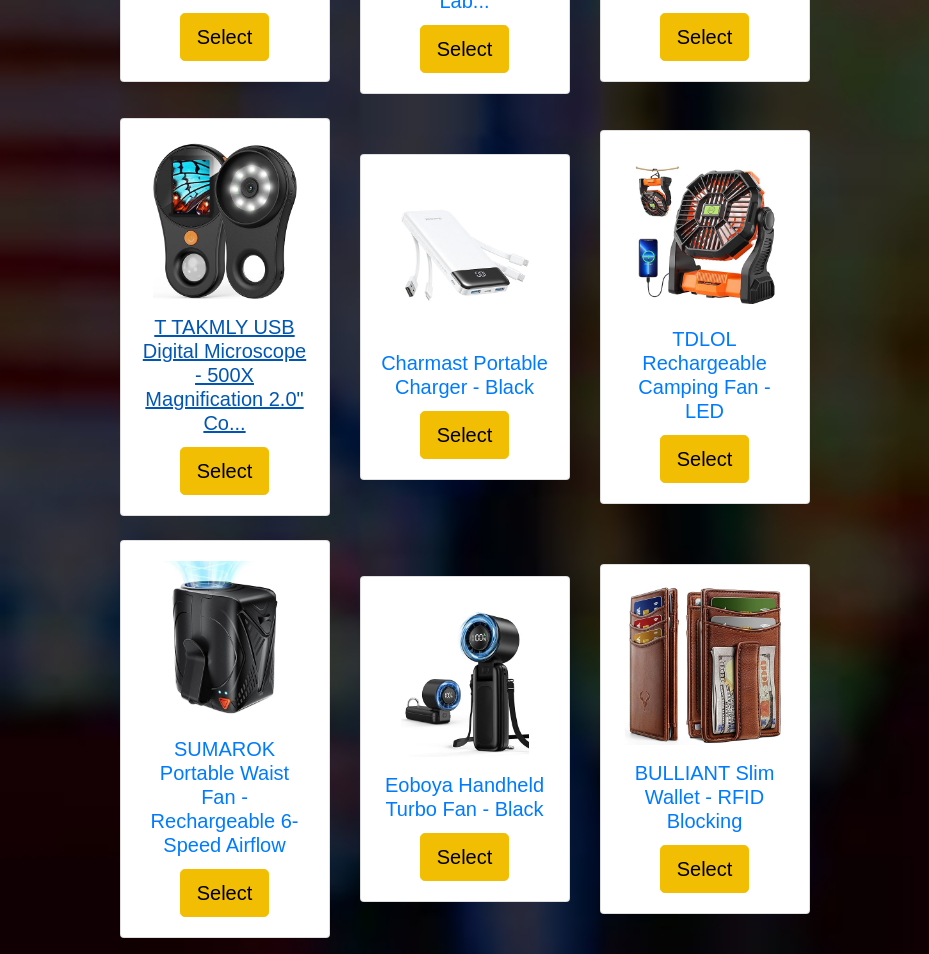 click on "T TAKMLY USB Digital Microscope - 500X Magnification 2.0" Co..." at bounding box center (225, 375) 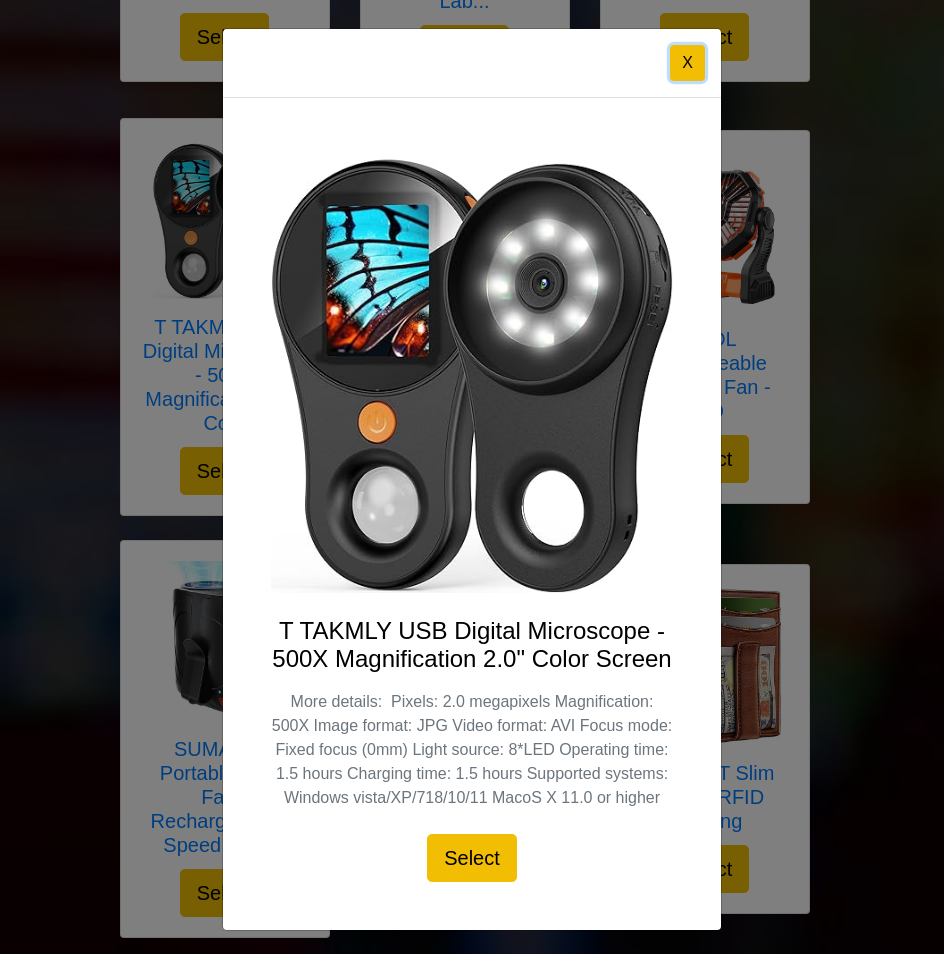 click on "X" at bounding box center [687, 63] 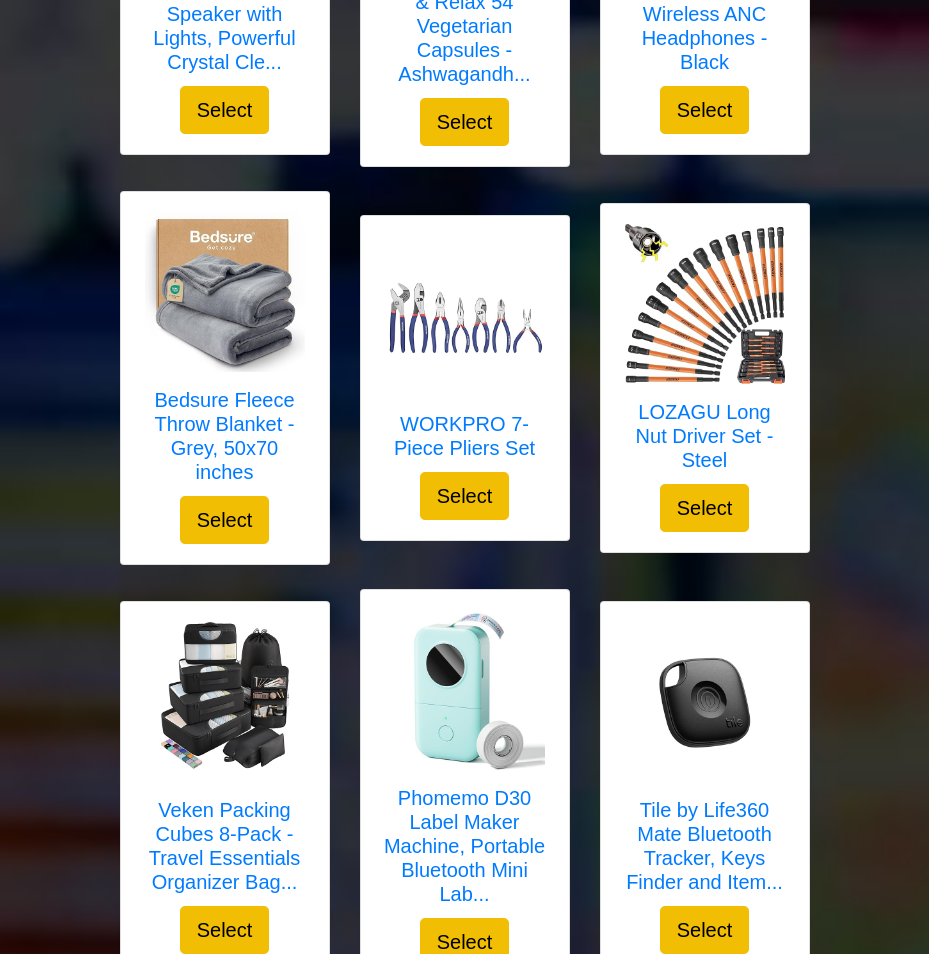 scroll, scrollTop: 2200, scrollLeft: 0, axis: vertical 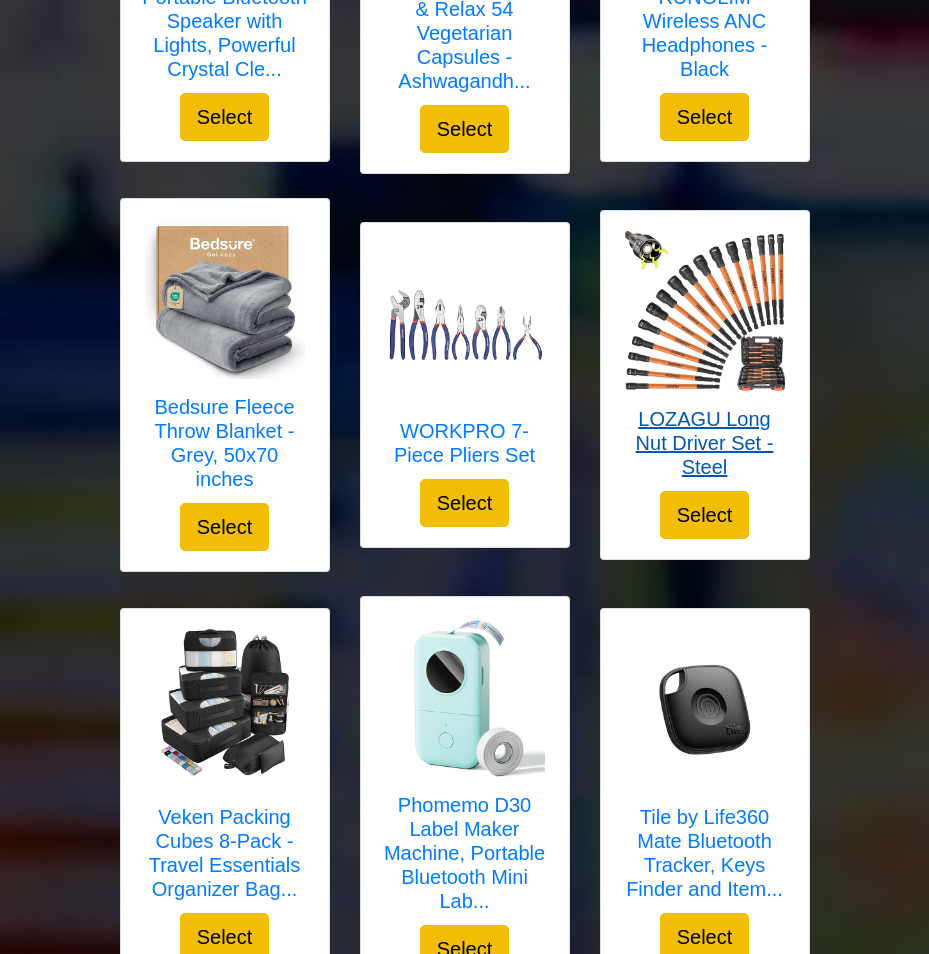 click at bounding box center [705, 311] 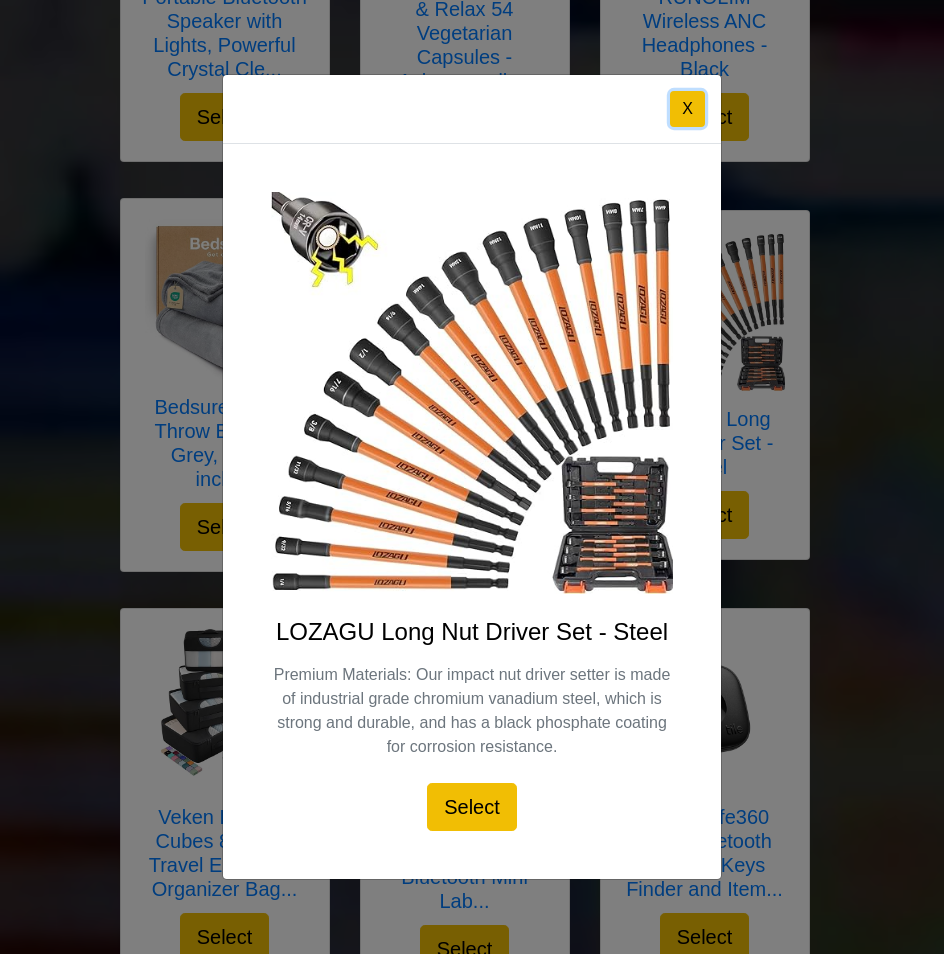 click on "X" at bounding box center [687, 109] 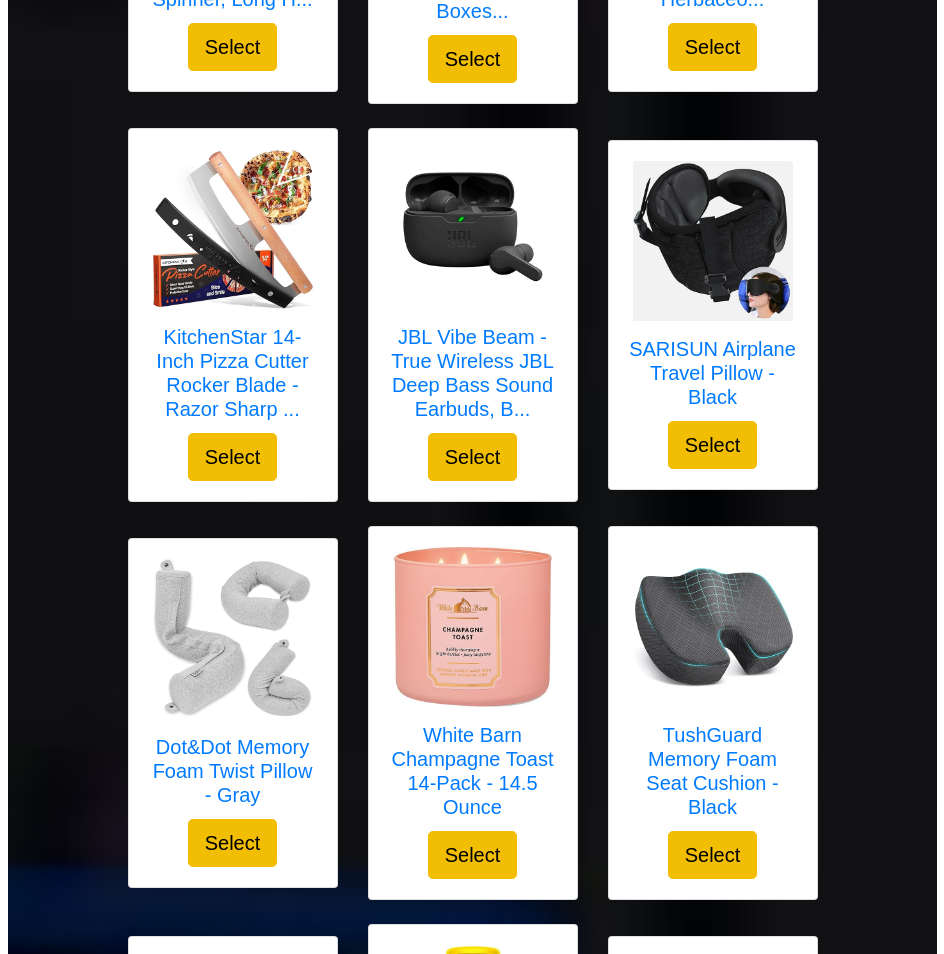 scroll, scrollTop: 1000, scrollLeft: 0, axis: vertical 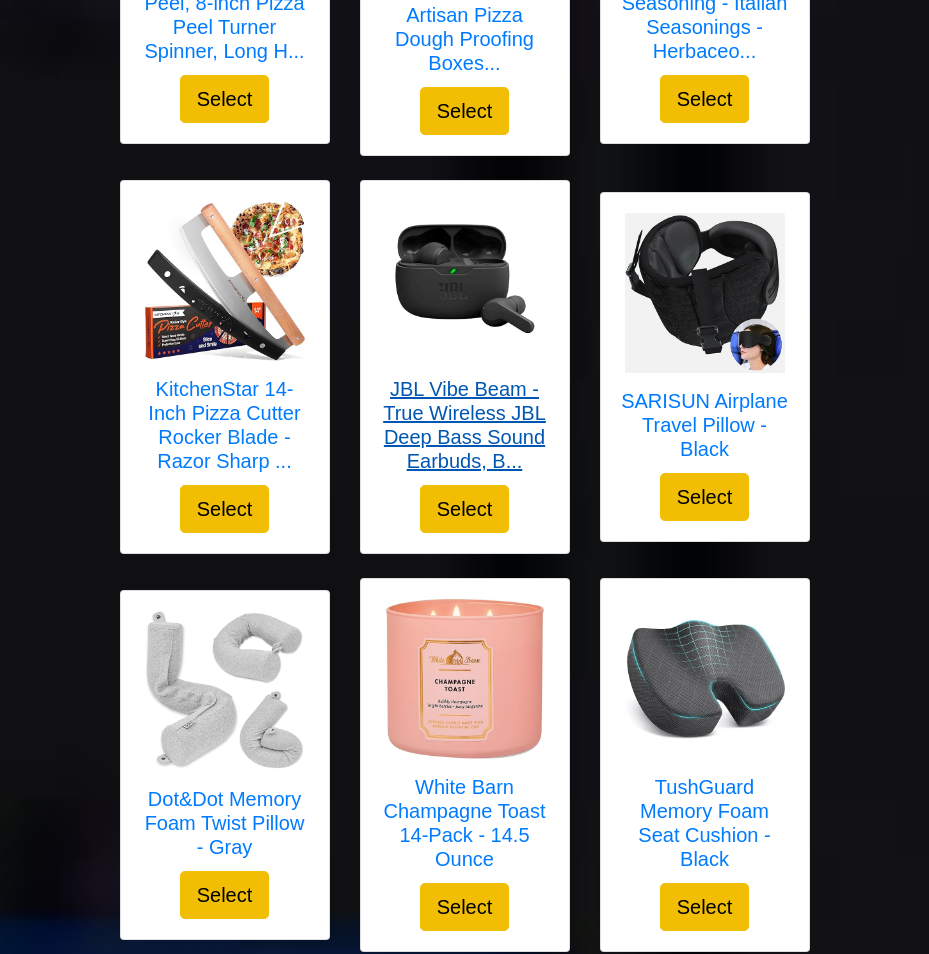 click on "JBL Vibe Beam - True Wireless JBL Deep Bass Sound Earbuds, B..." at bounding box center (465, 425) 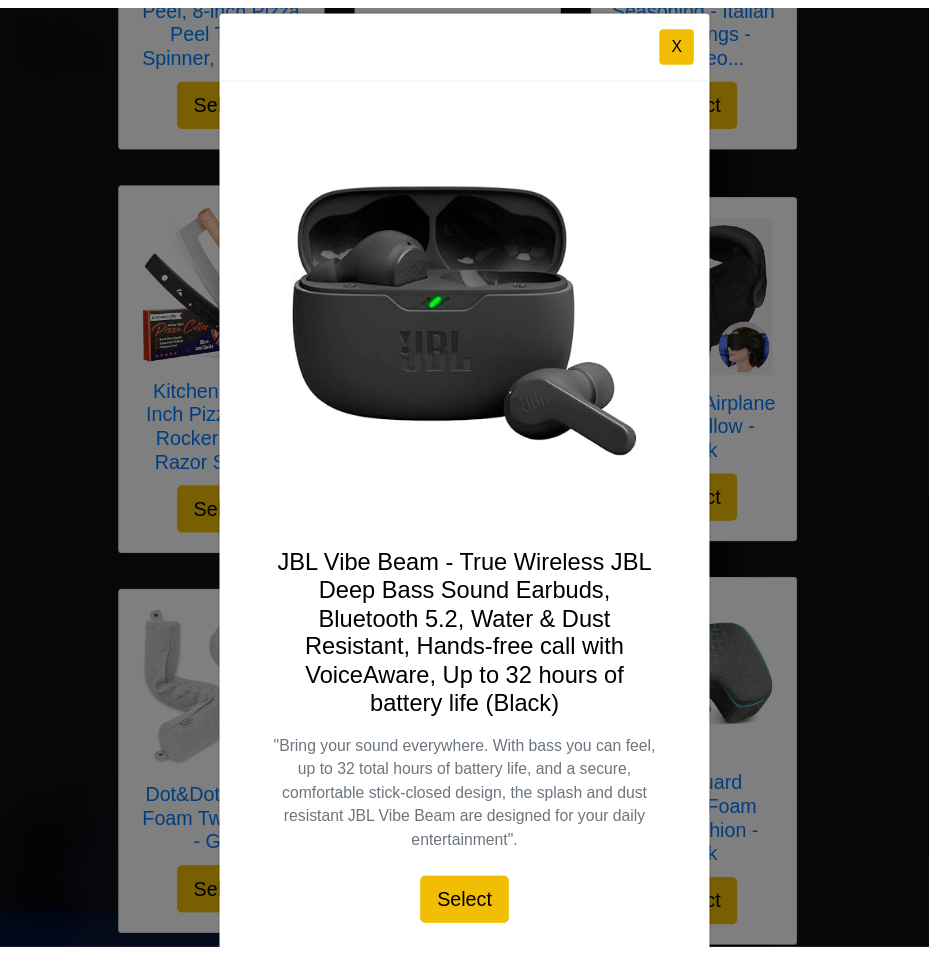 scroll, scrollTop: 0, scrollLeft: 0, axis: both 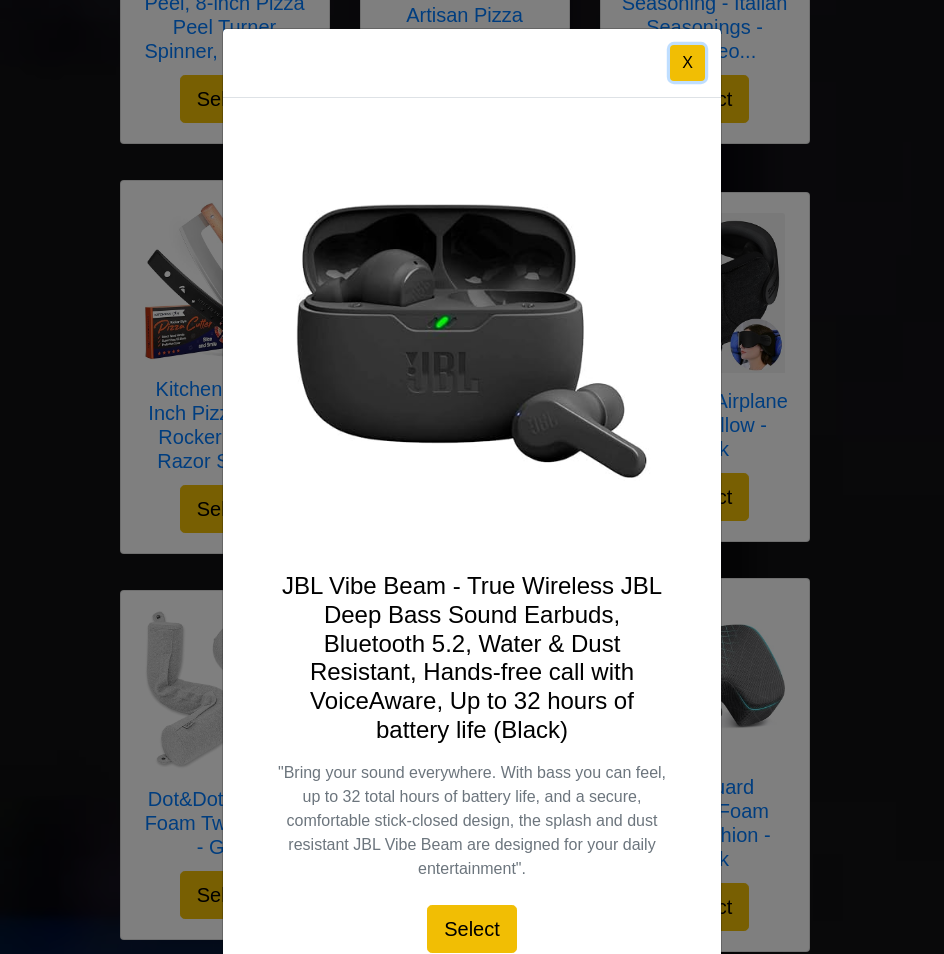 drag, startPoint x: 690, startPoint y: 61, endPoint x: 684, endPoint y: 72, distance: 12.529964 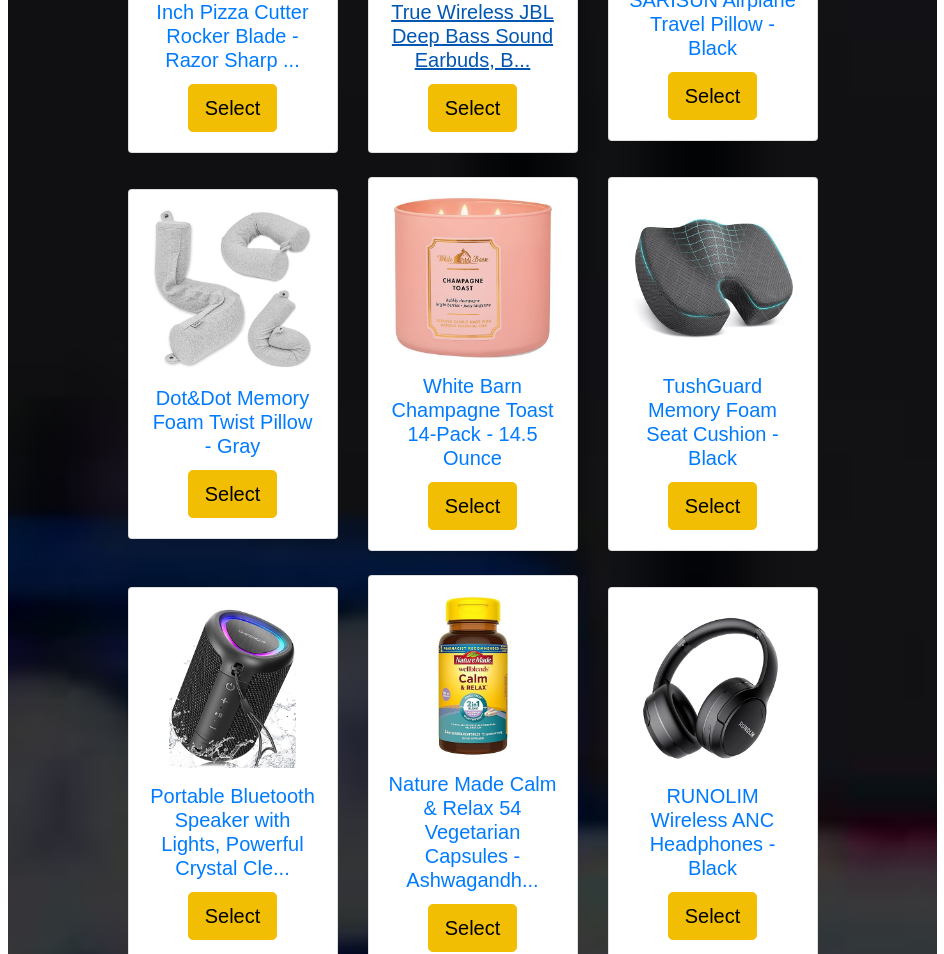 scroll, scrollTop: 1400, scrollLeft: 0, axis: vertical 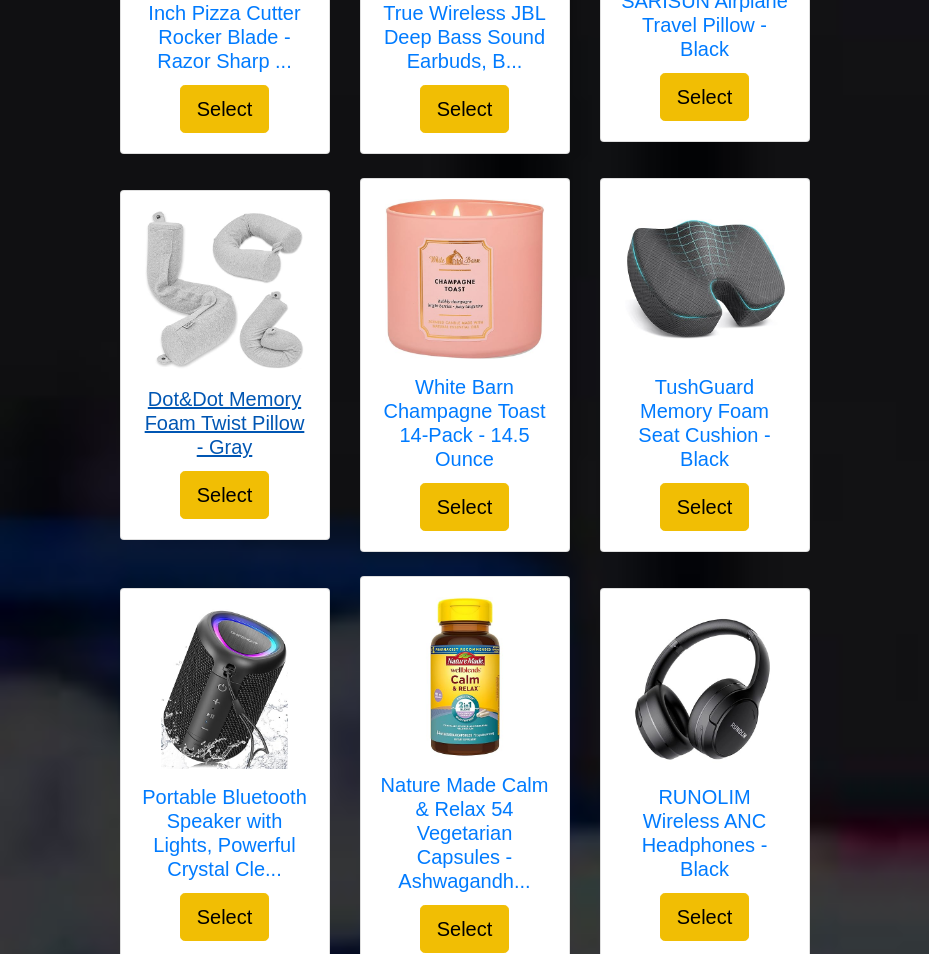 click at bounding box center (225, 291) 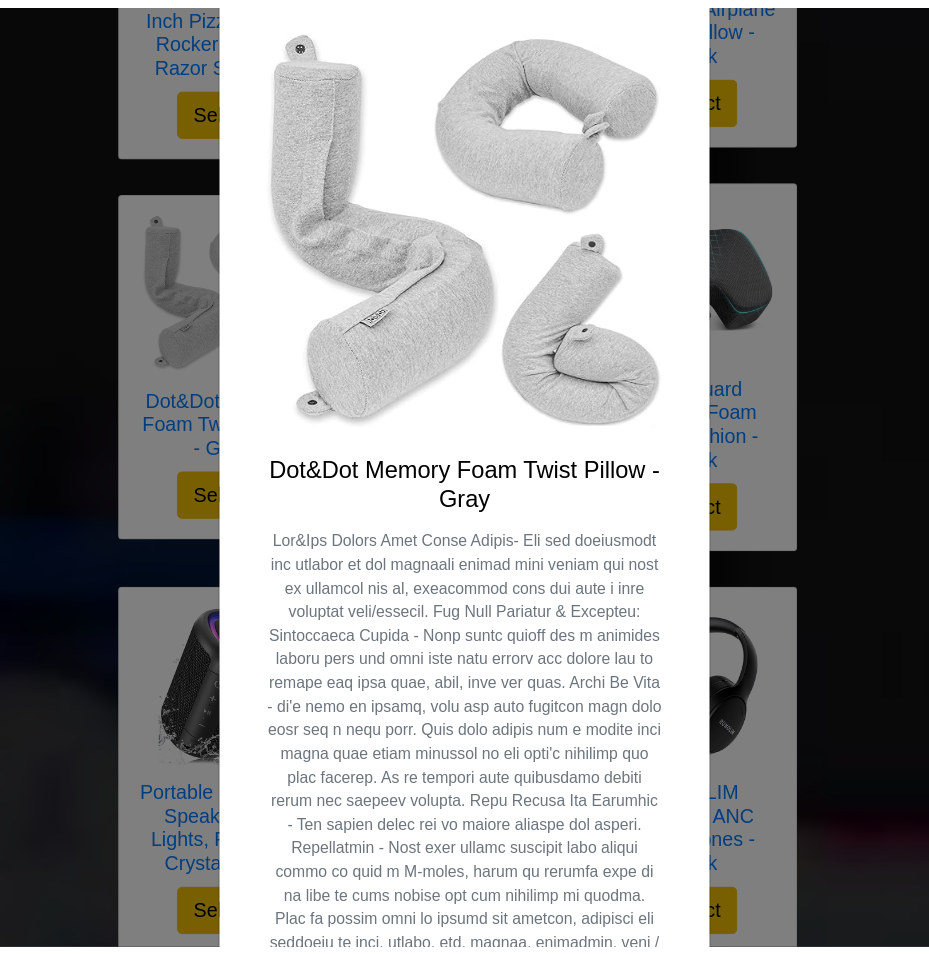 scroll, scrollTop: 0, scrollLeft: 0, axis: both 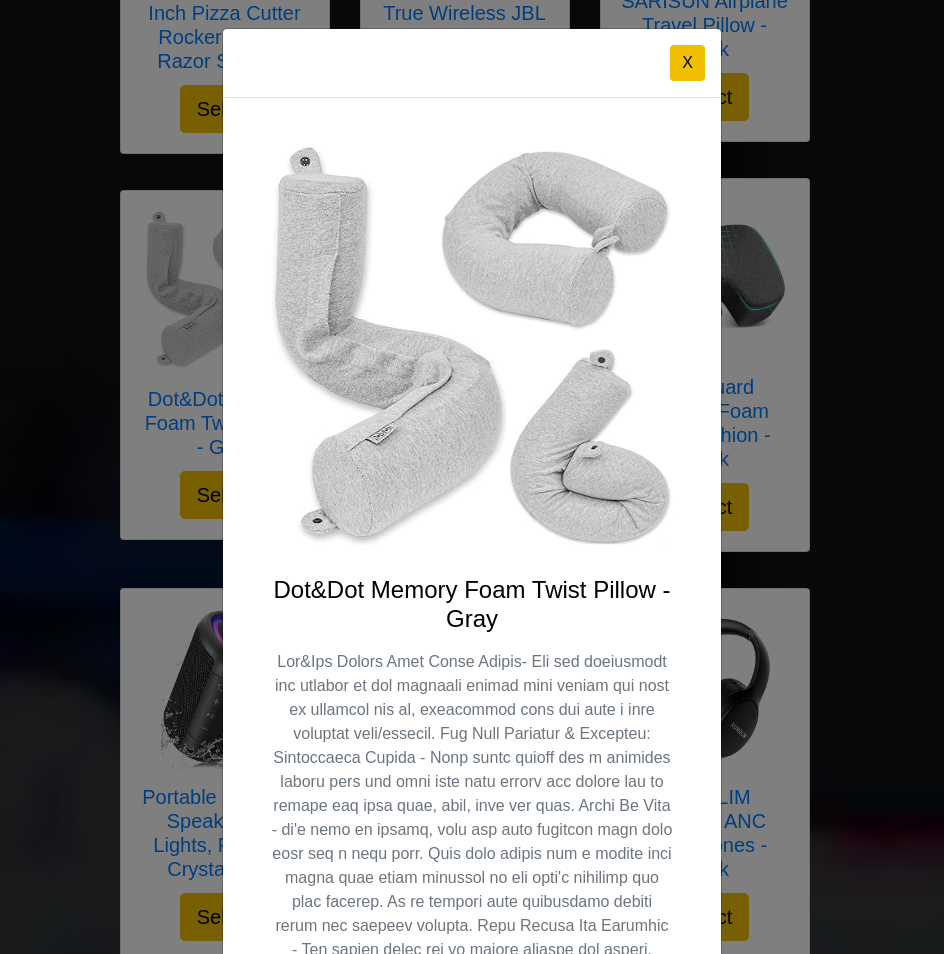 click on "X" at bounding box center (472, 63) 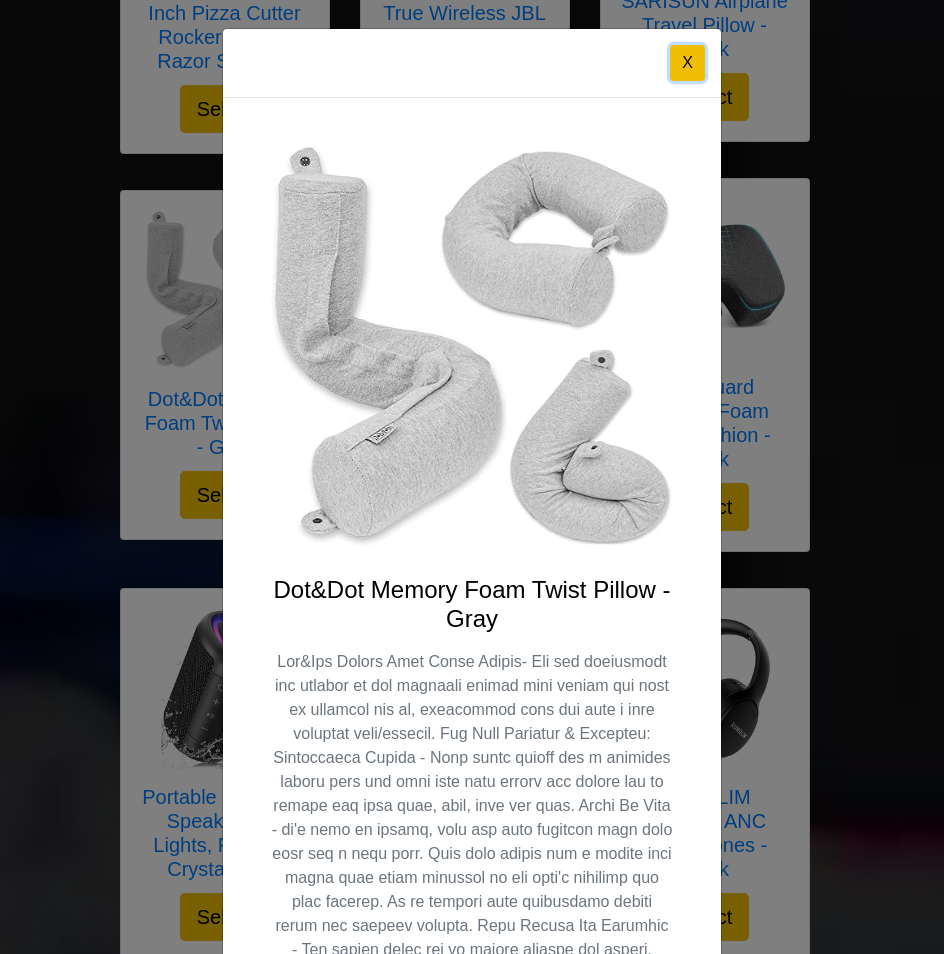 click on "X" at bounding box center (687, 63) 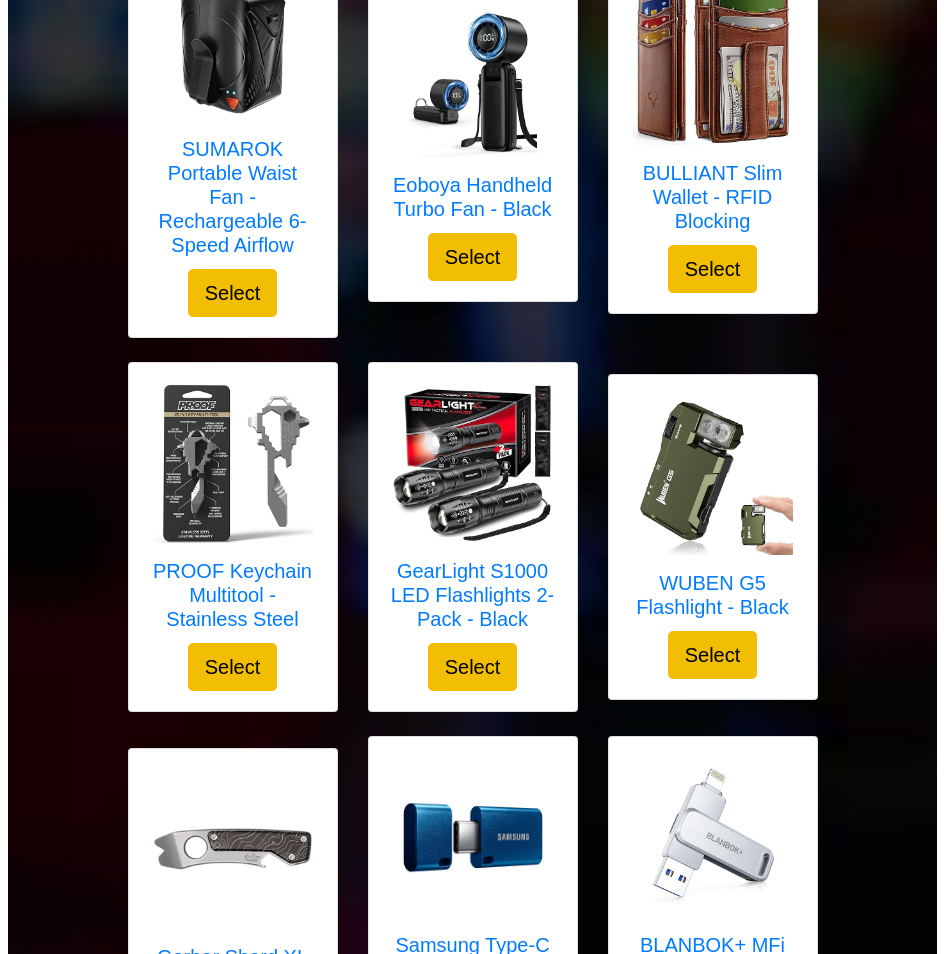 scroll, scrollTop: 3800, scrollLeft: 0, axis: vertical 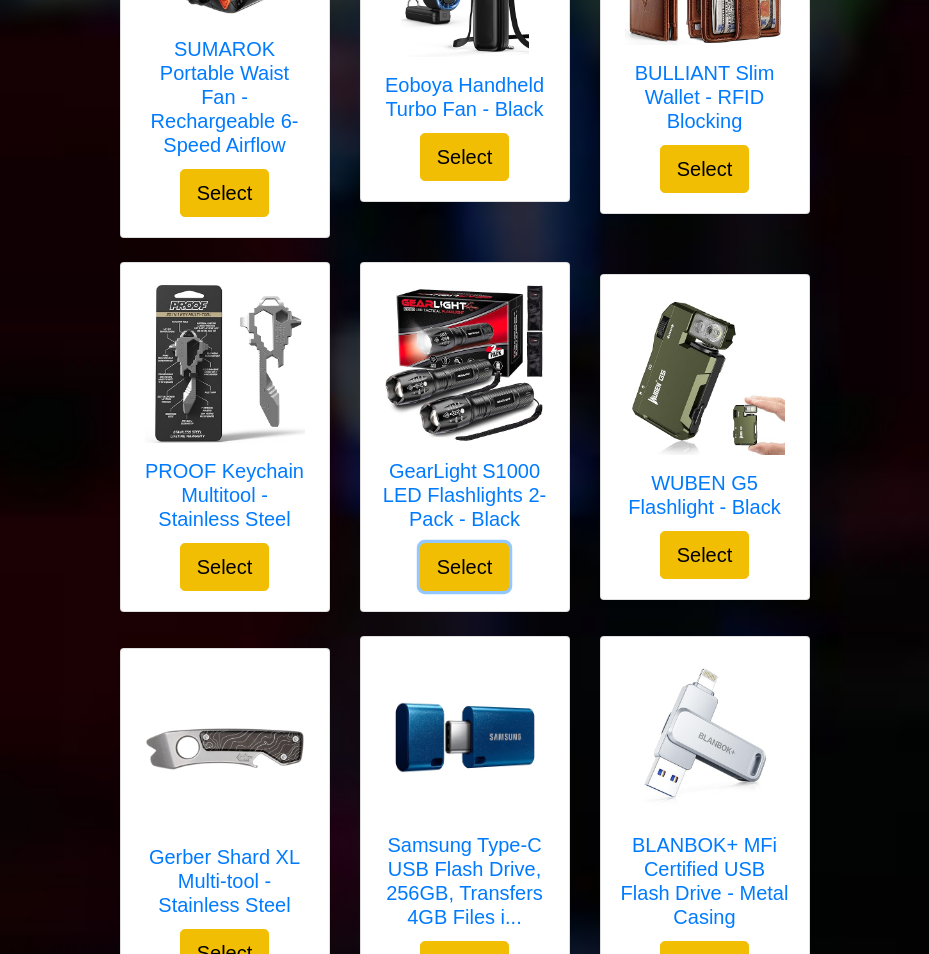 click on "Select" at bounding box center [465, 567] 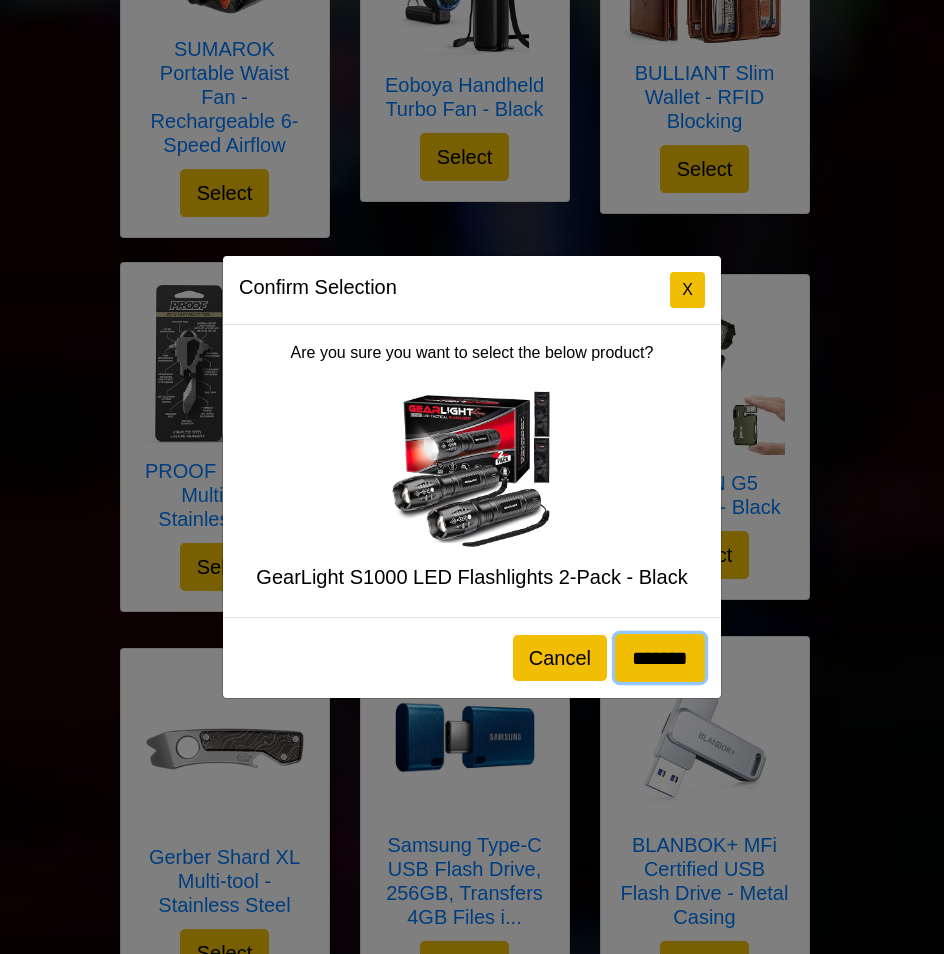 click on "*******" at bounding box center [660, 658] 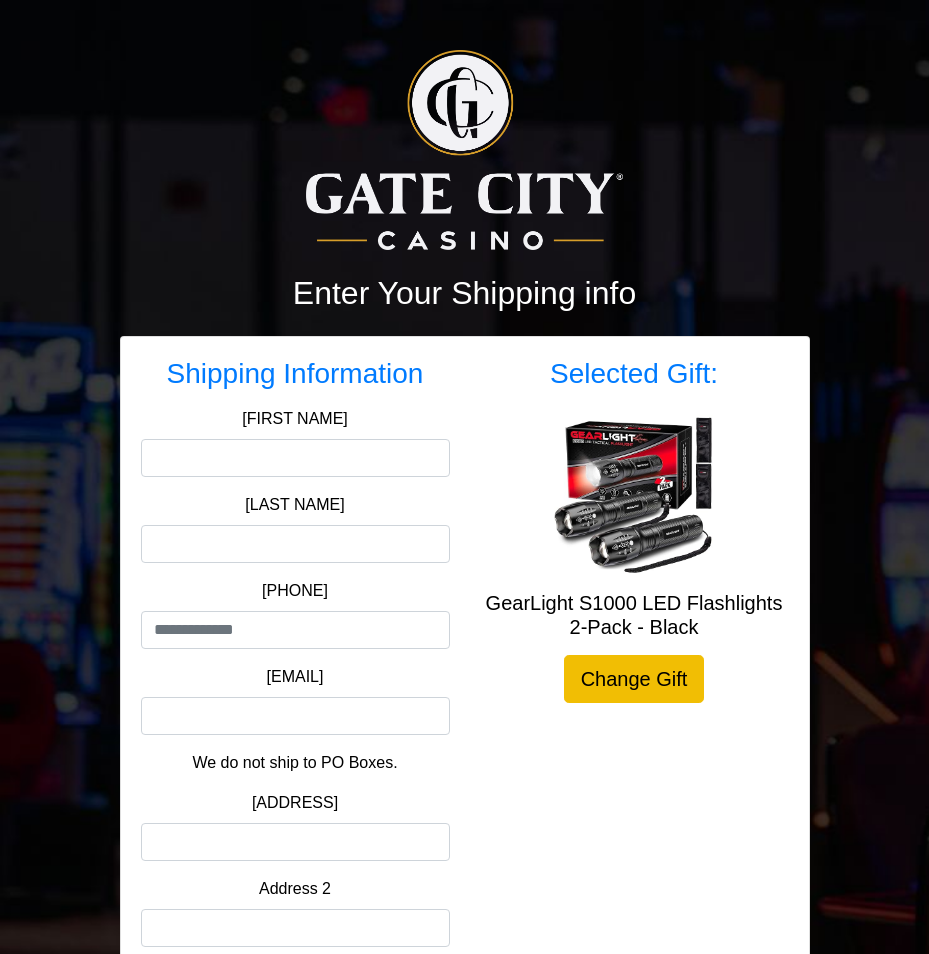 scroll, scrollTop: 0, scrollLeft: 0, axis: both 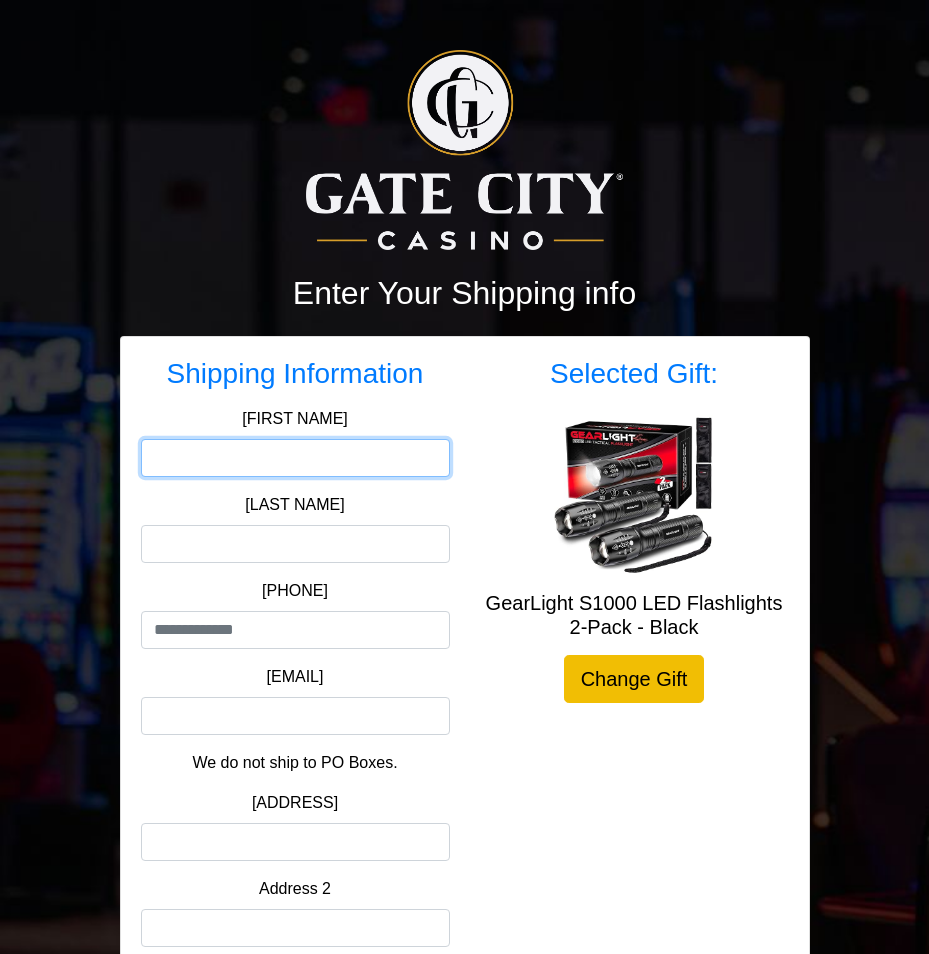click on "First Name*" at bounding box center (295, 458) 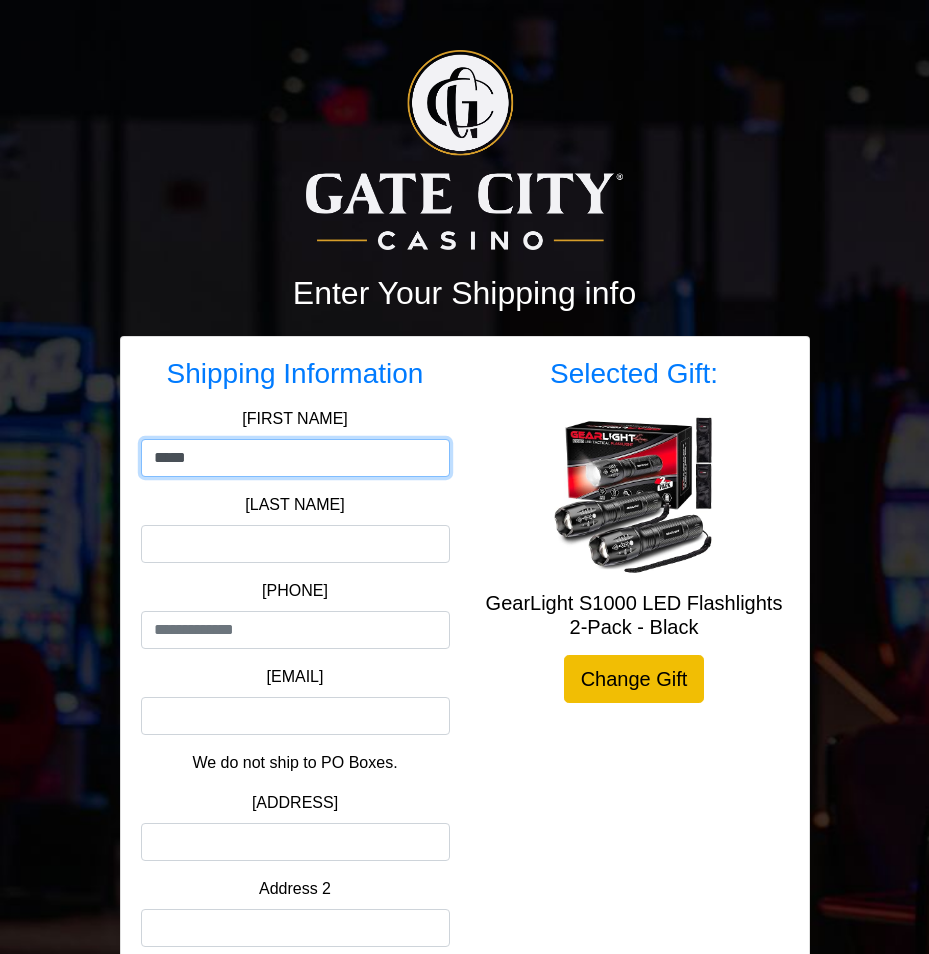 type on "*****" 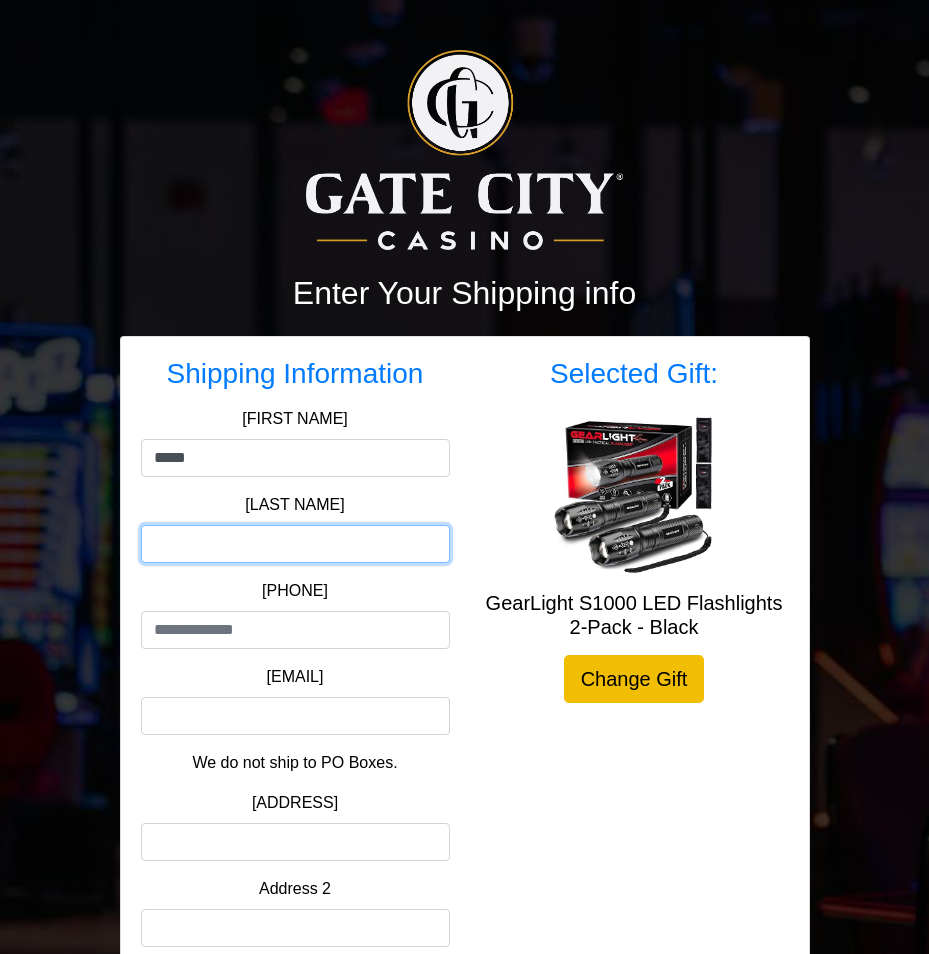 click on "Last Name*" at bounding box center [295, 544] 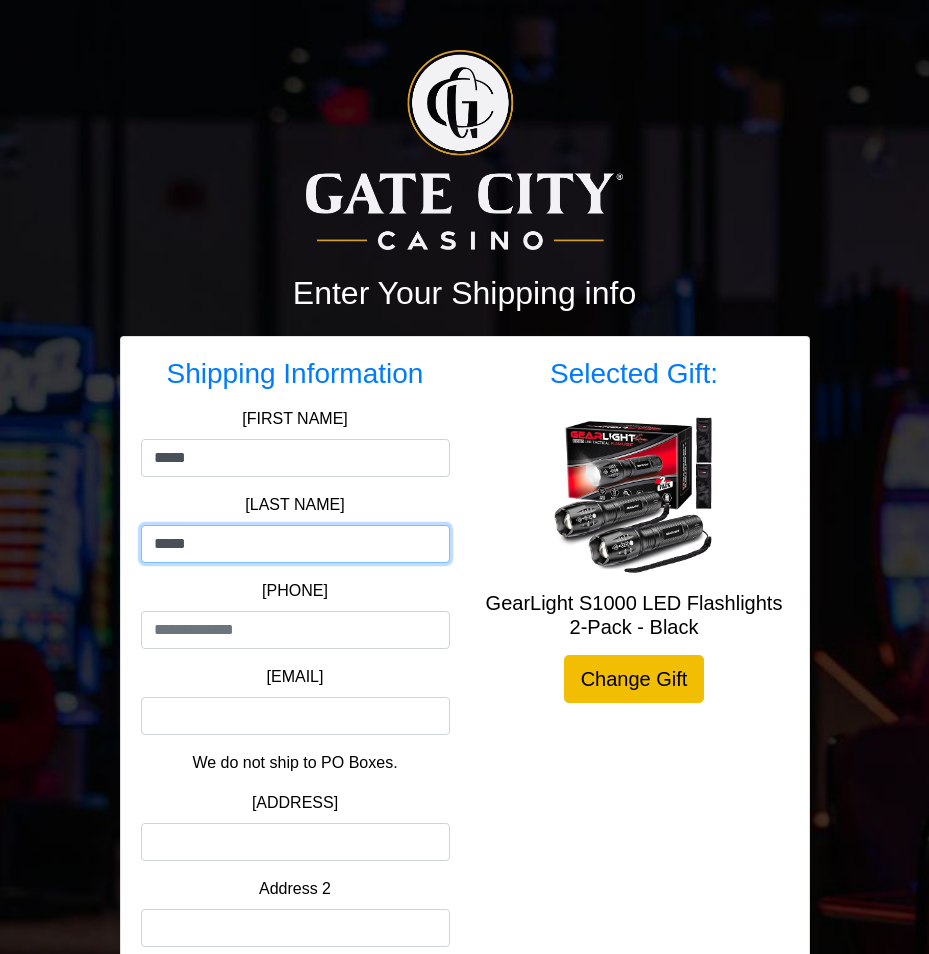 type on "*****" 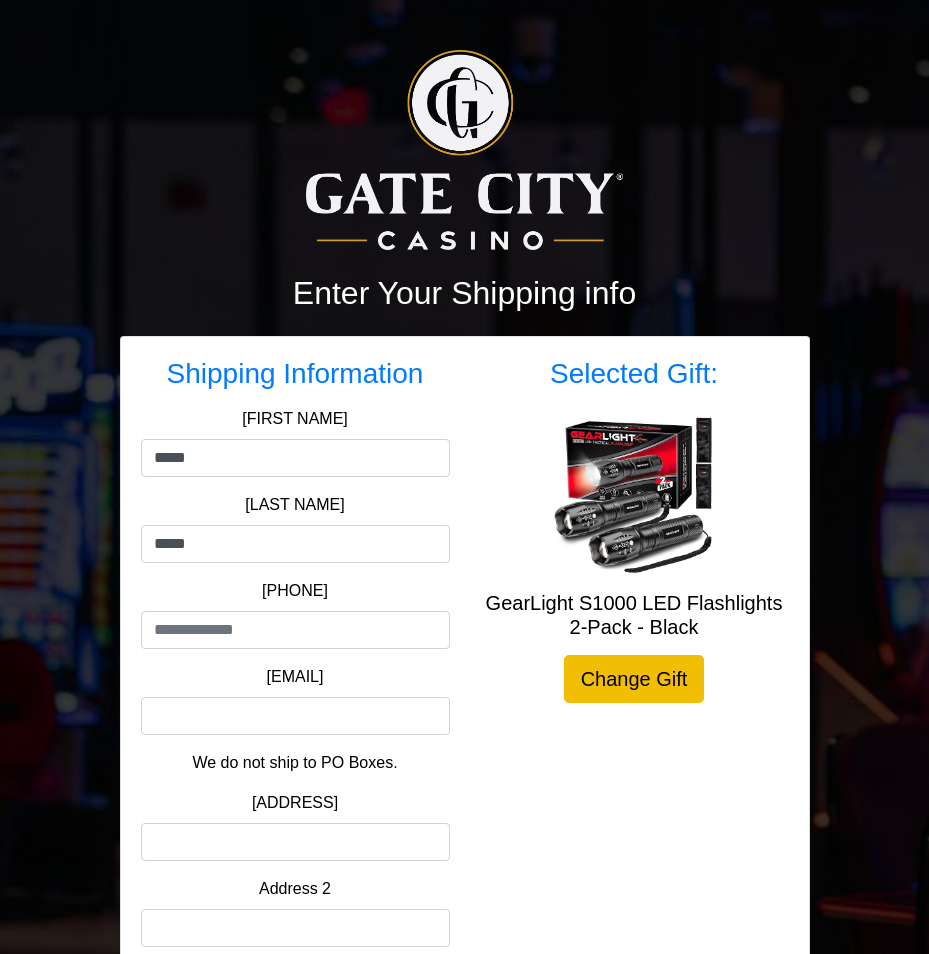 click on "Email" at bounding box center [295, 681] 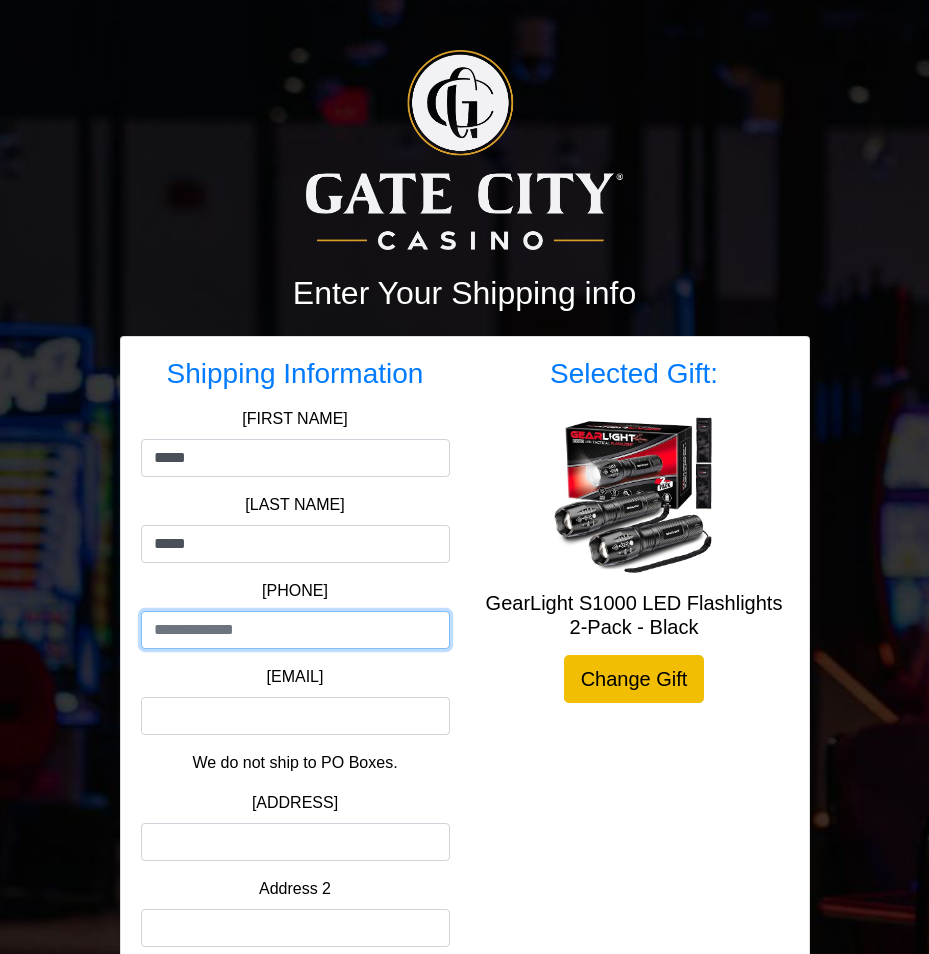 click at bounding box center [295, 630] 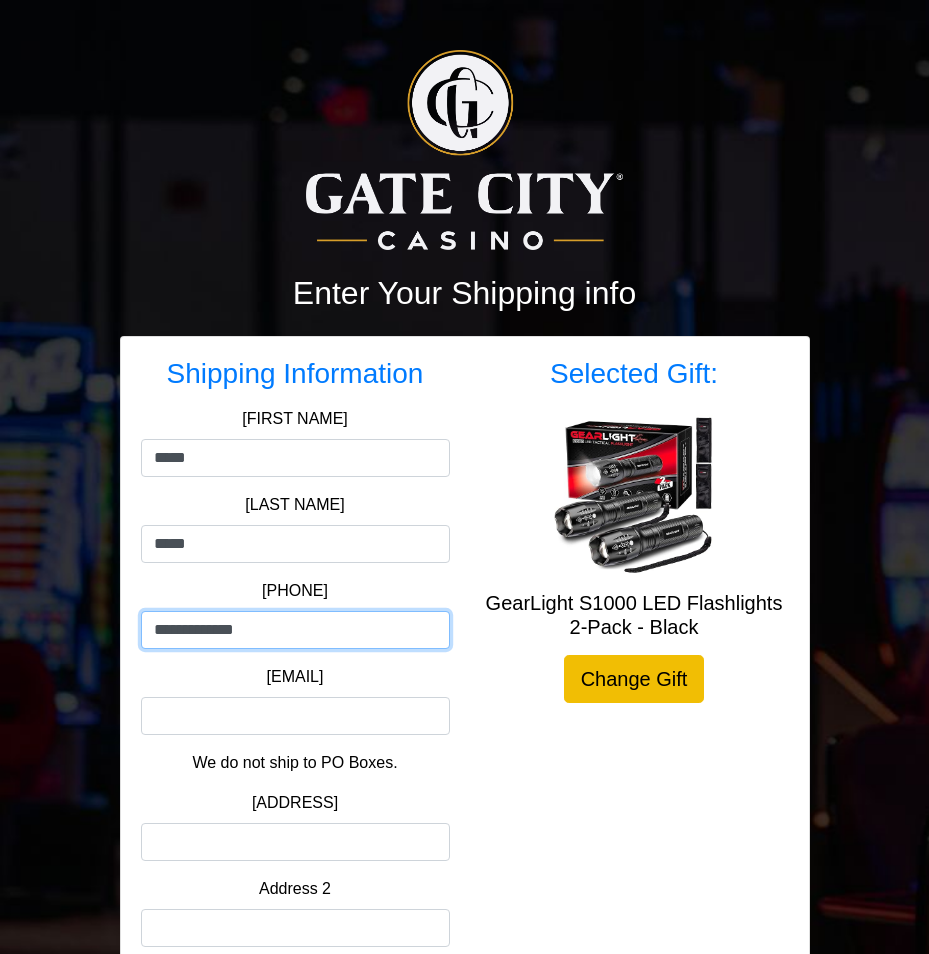 type on "**********" 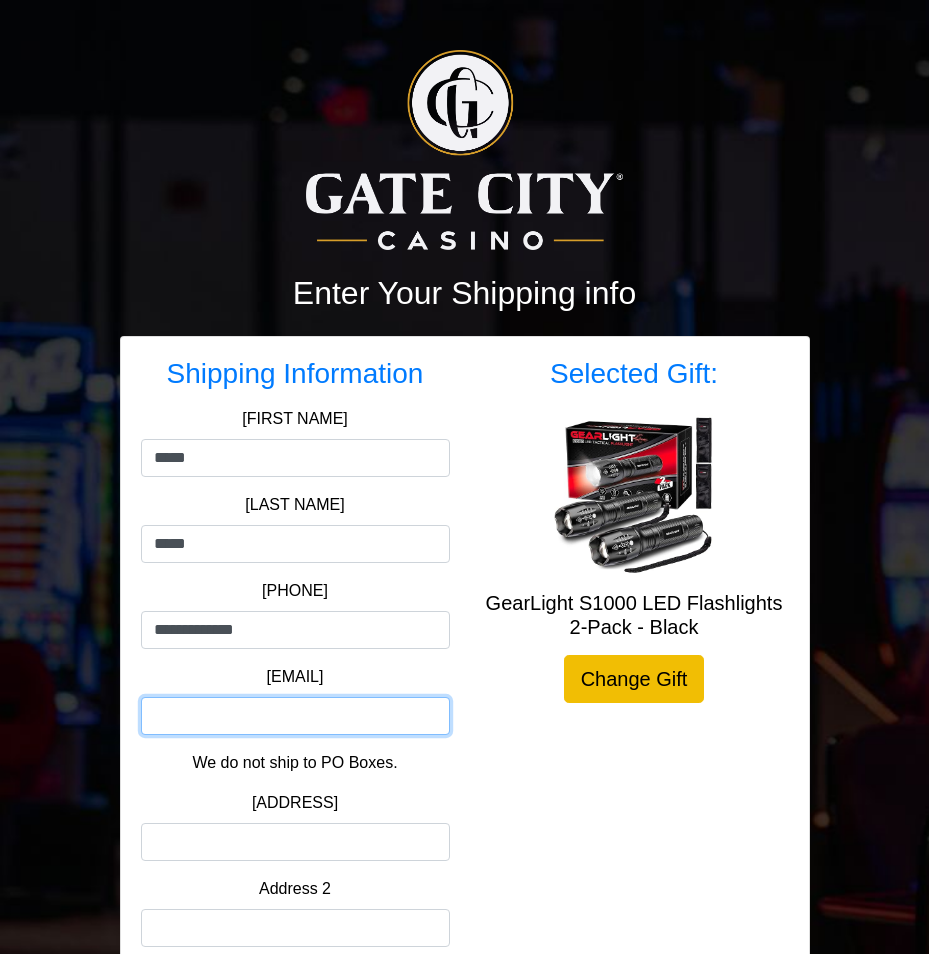 click on "Email" at bounding box center [295, 716] 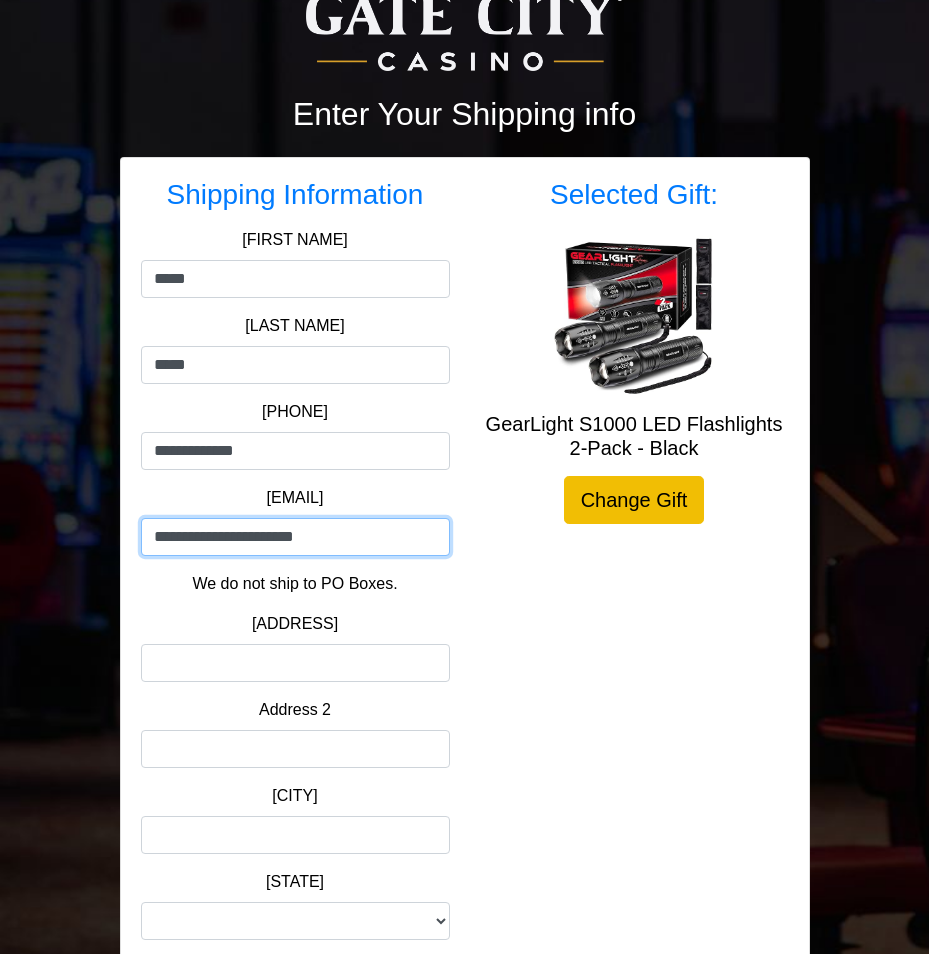 scroll, scrollTop: 300, scrollLeft: 0, axis: vertical 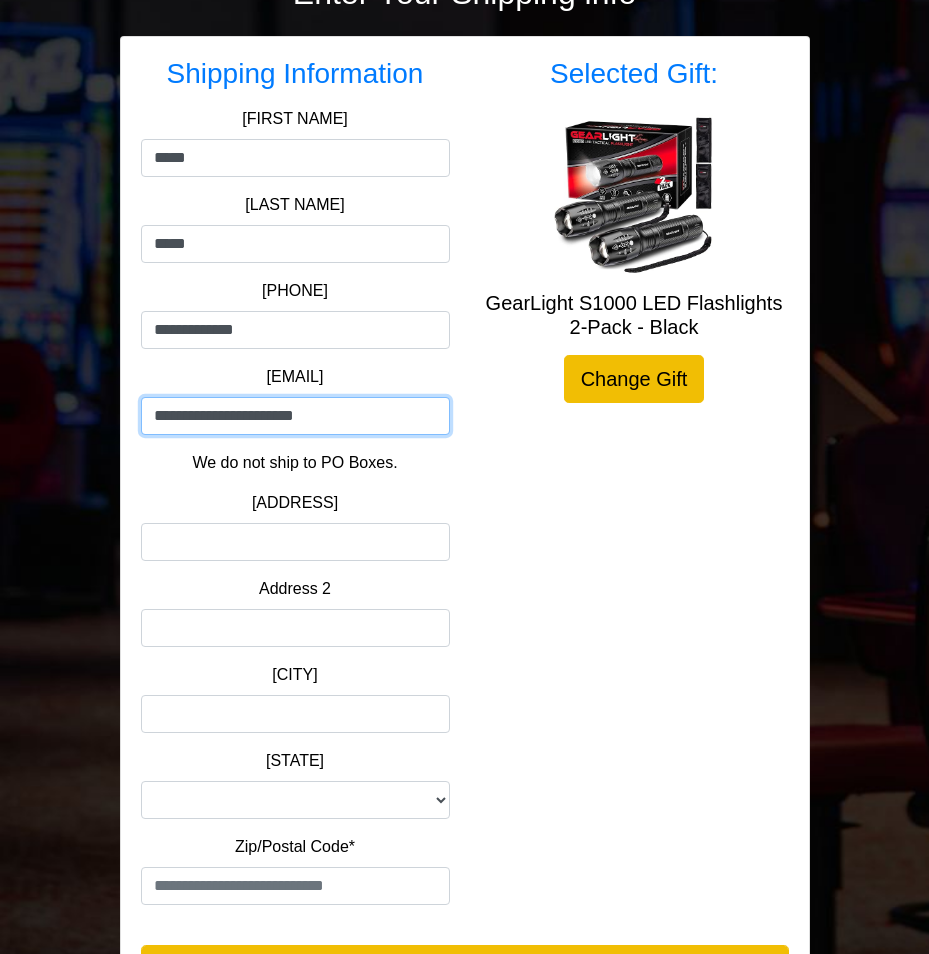 type on "**********" 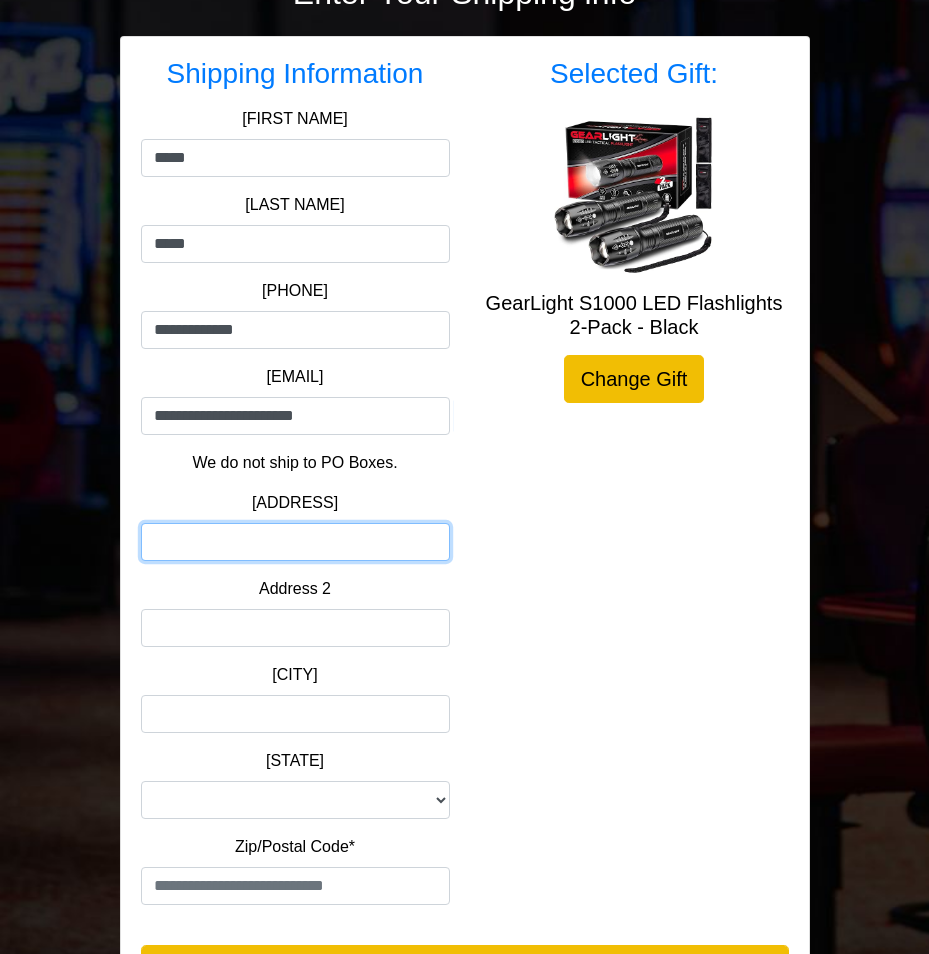 click on "Address*" at bounding box center (295, 542) 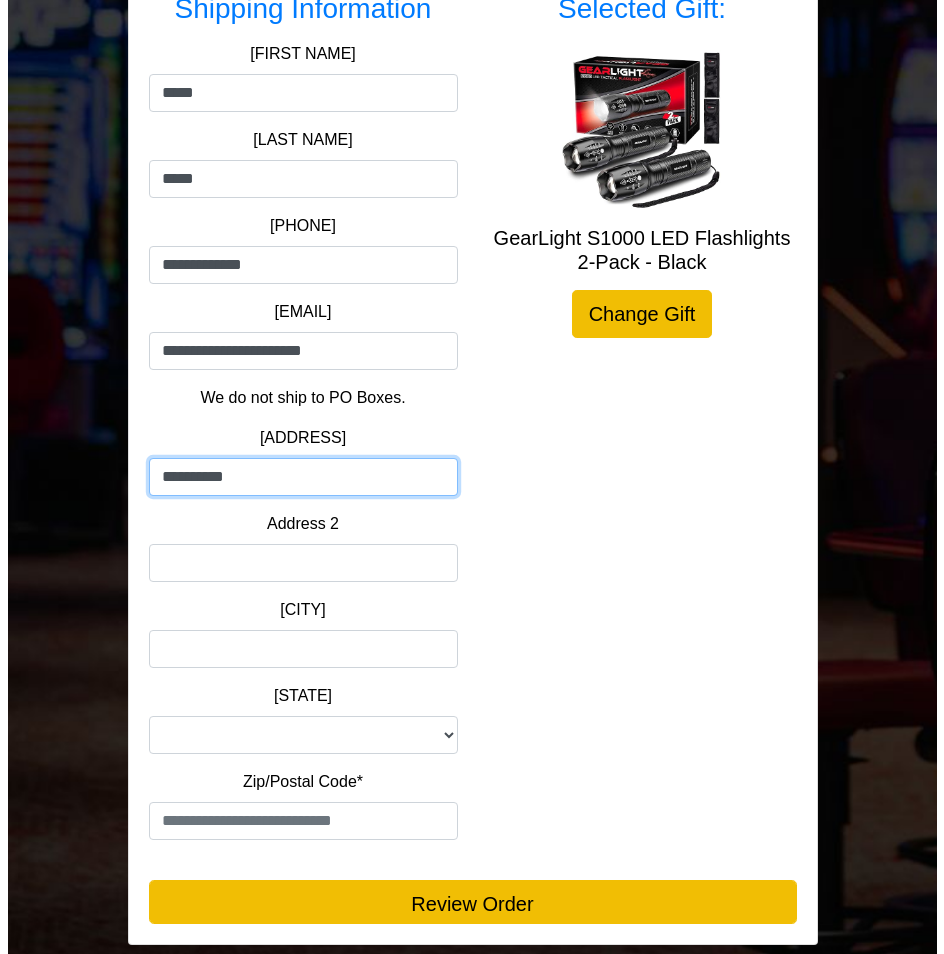 scroll, scrollTop: 404, scrollLeft: 0, axis: vertical 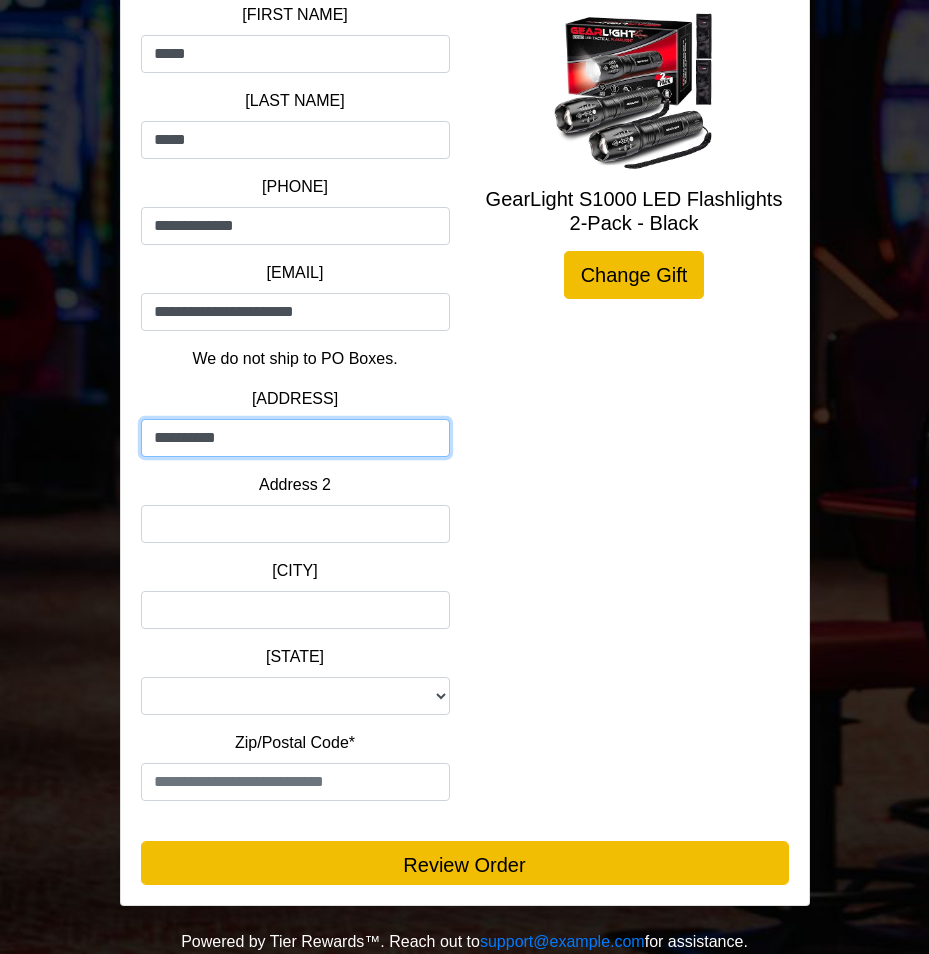 type on "**********" 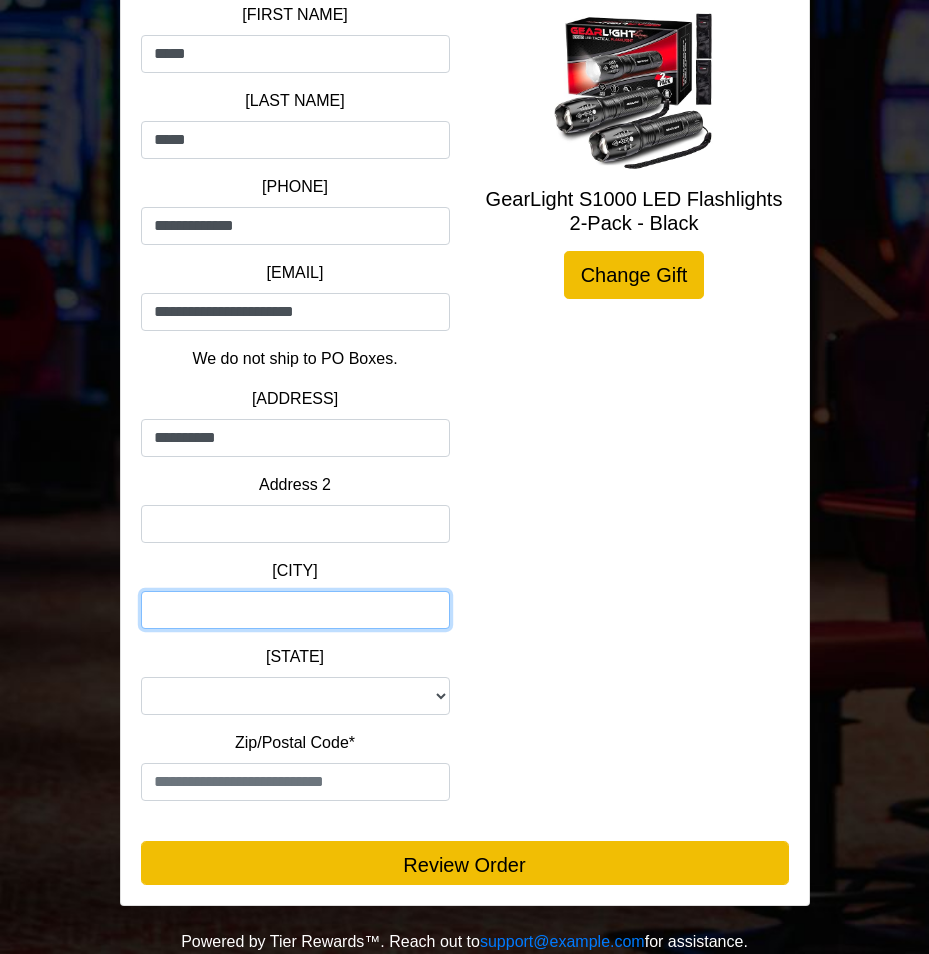 click on "City*" at bounding box center (295, 610) 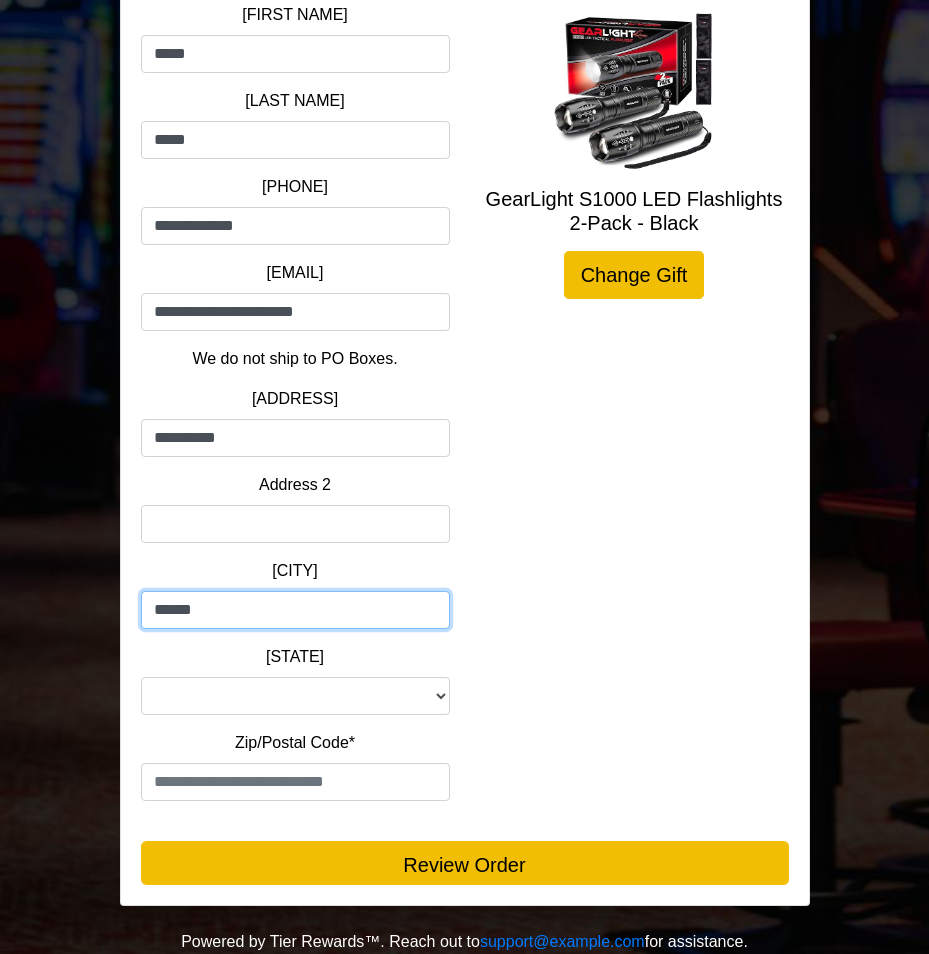 type on "******" 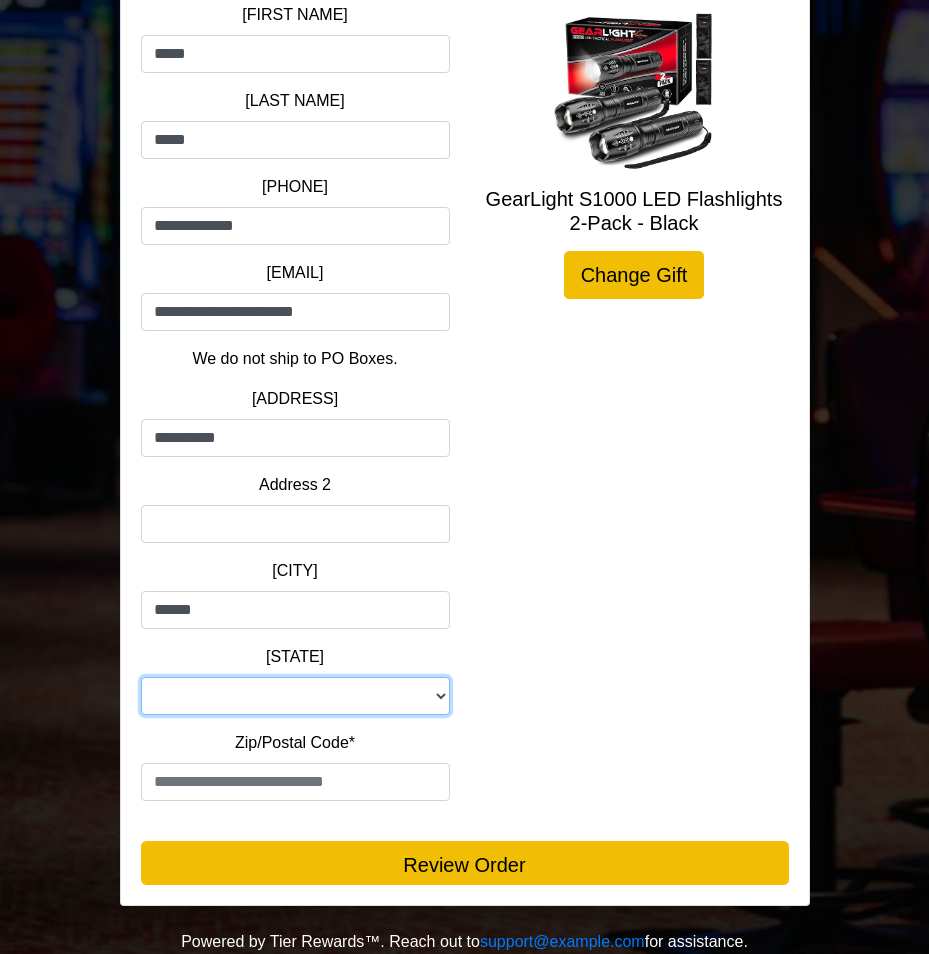 click on "**********" at bounding box center [295, 696] 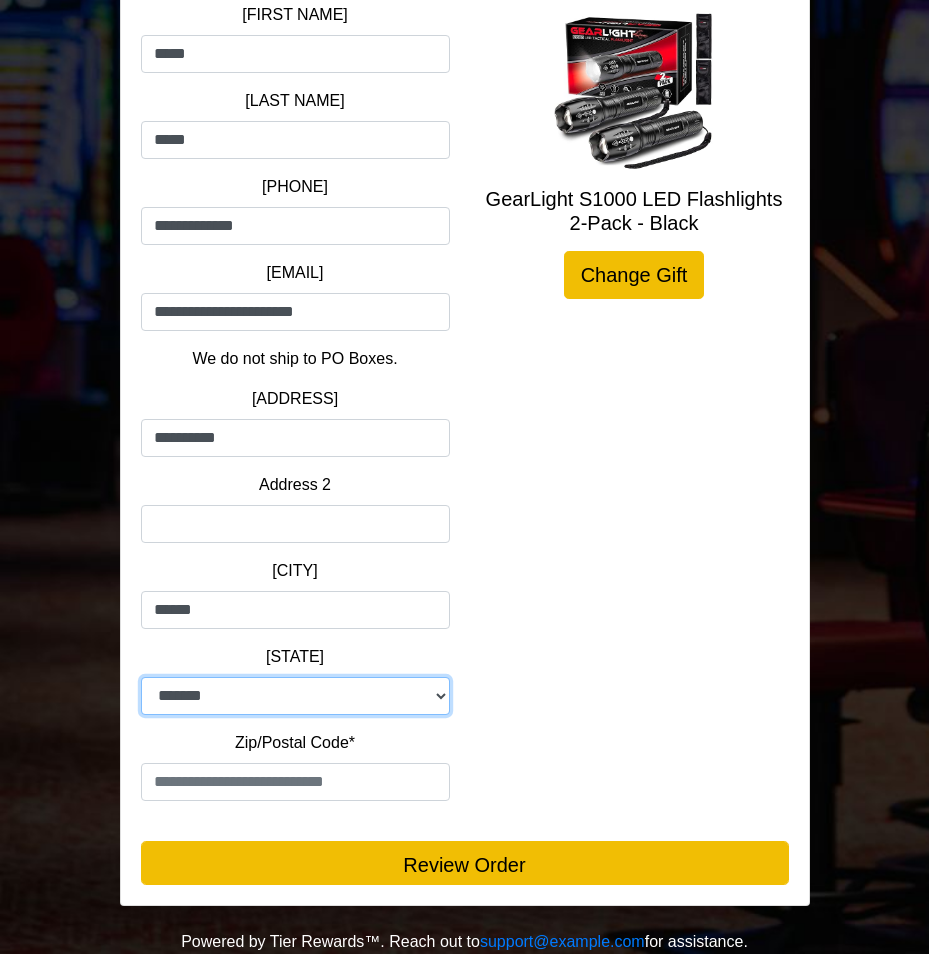 click on "**********" at bounding box center (295, 696) 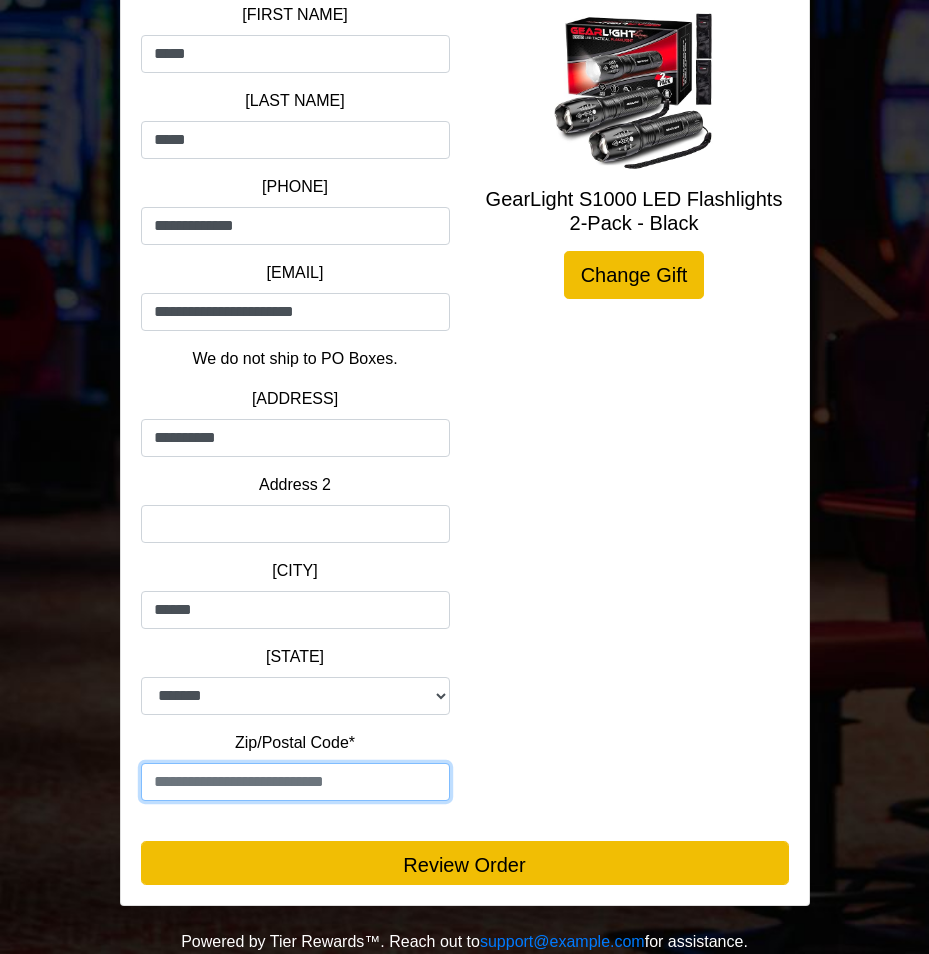 click at bounding box center (295, 782) 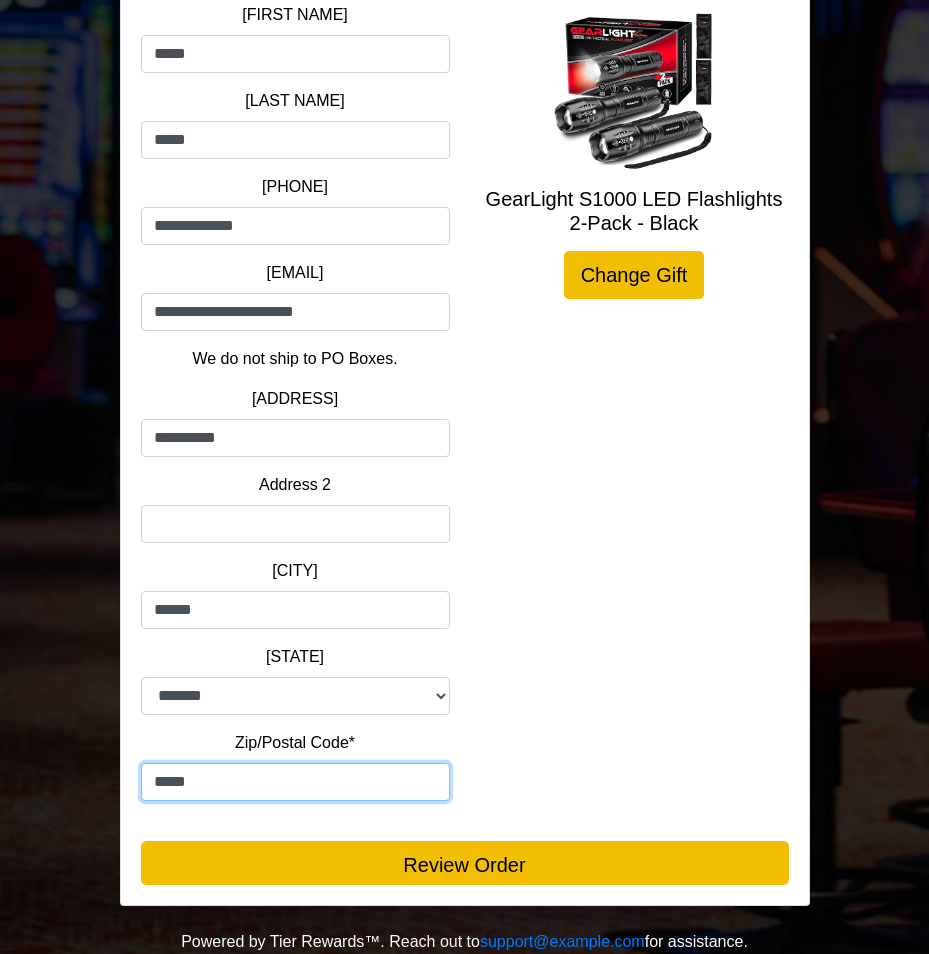 type on "*****" 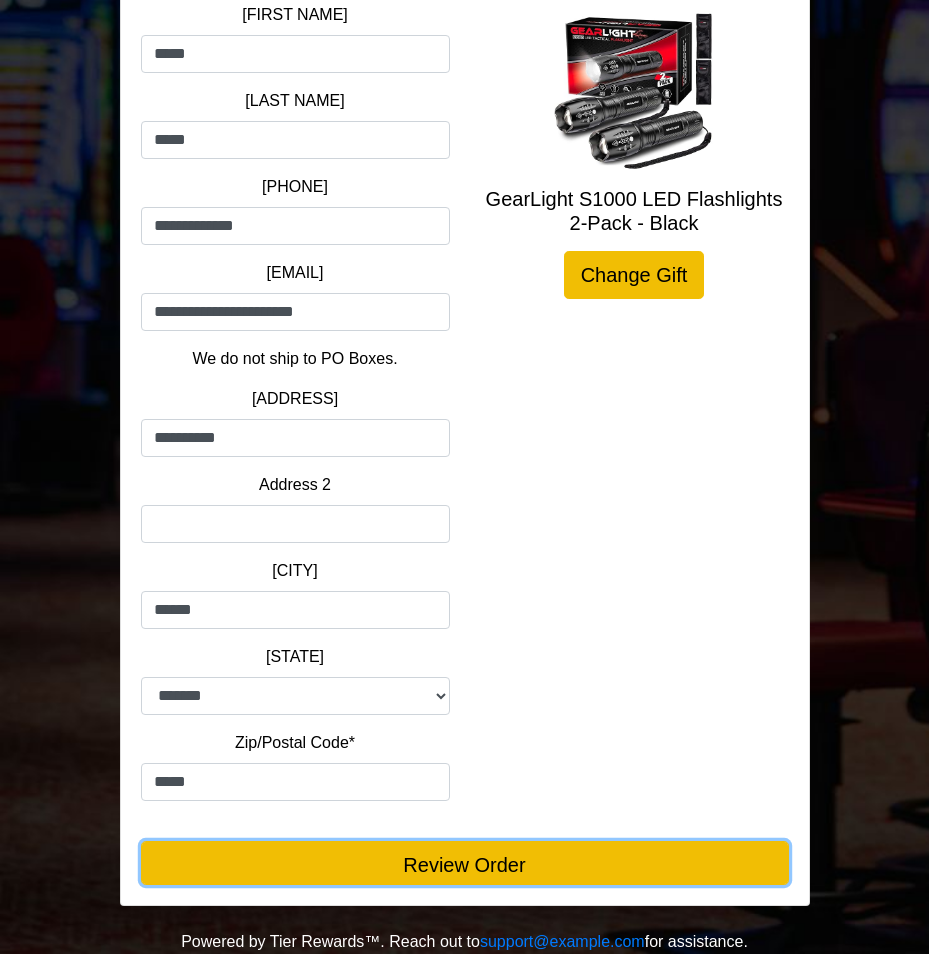 click on "Review Order" at bounding box center [465, 863] 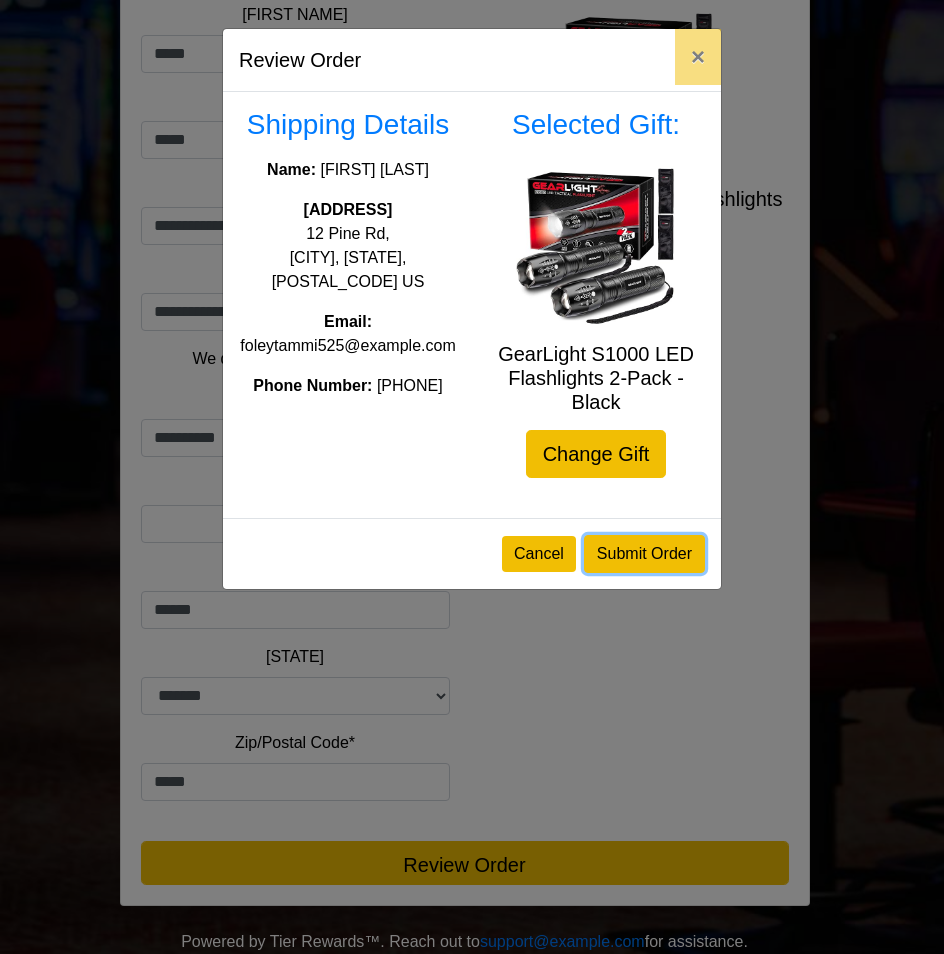 click on "Submit Order" at bounding box center (644, 554) 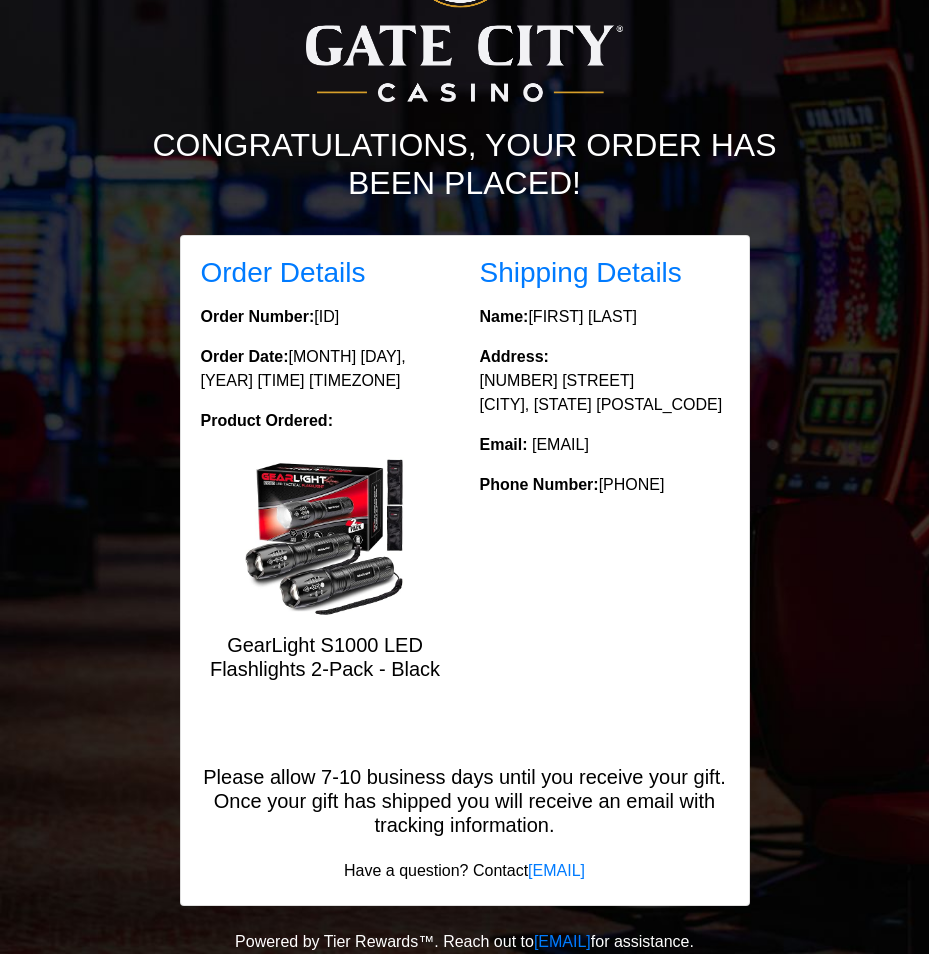 scroll, scrollTop: 172, scrollLeft: 0, axis: vertical 